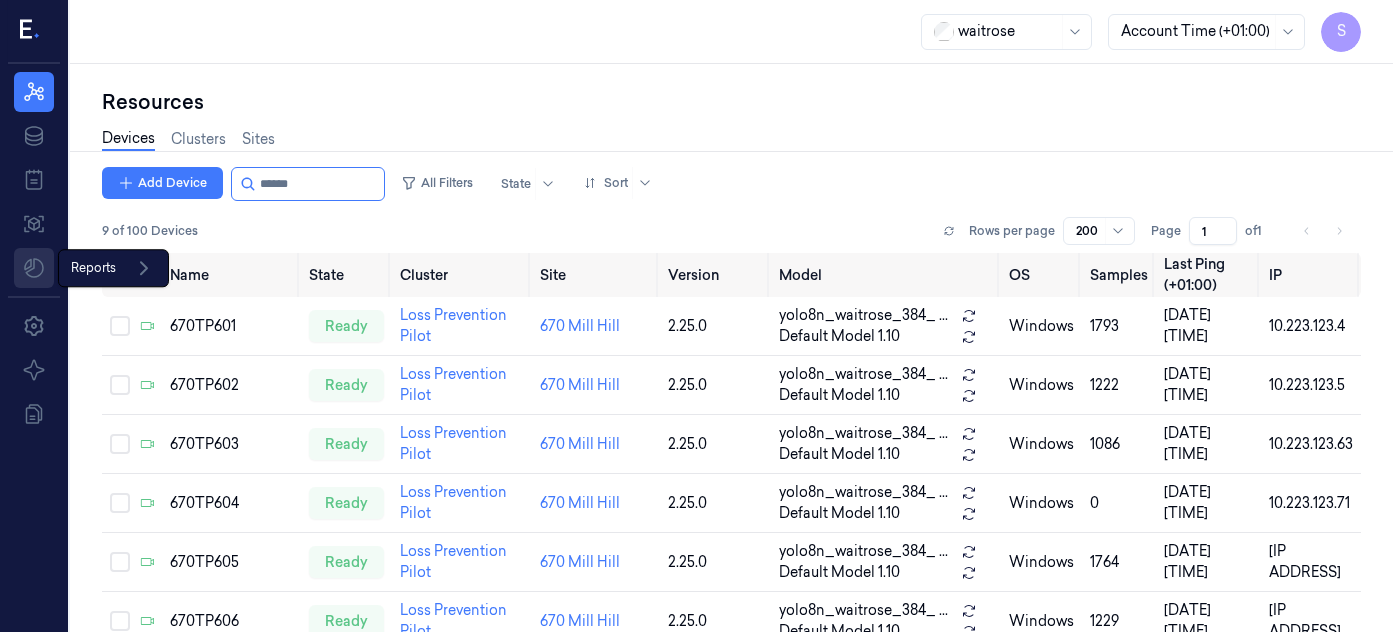scroll, scrollTop: 0, scrollLeft: 0, axis: both 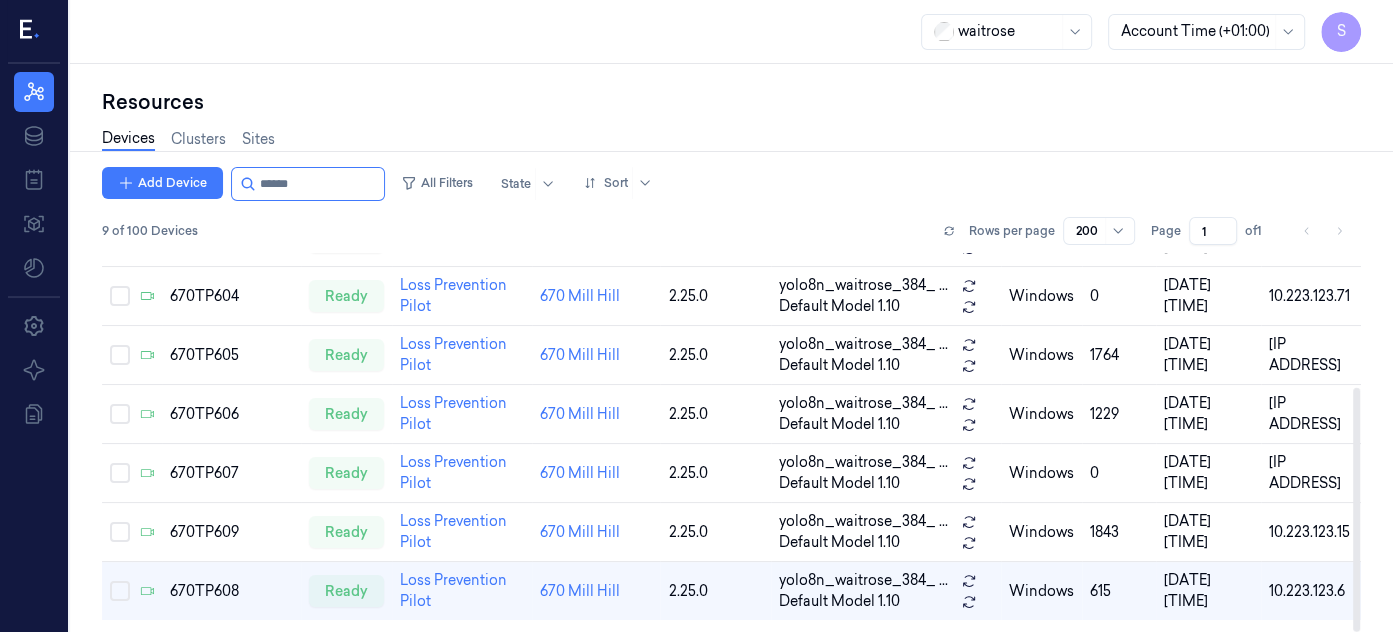 drag, startPoint x: 1357, startPoint y: 439, endPoint x: 1359, endPoint y: 507, distance: 68.0294 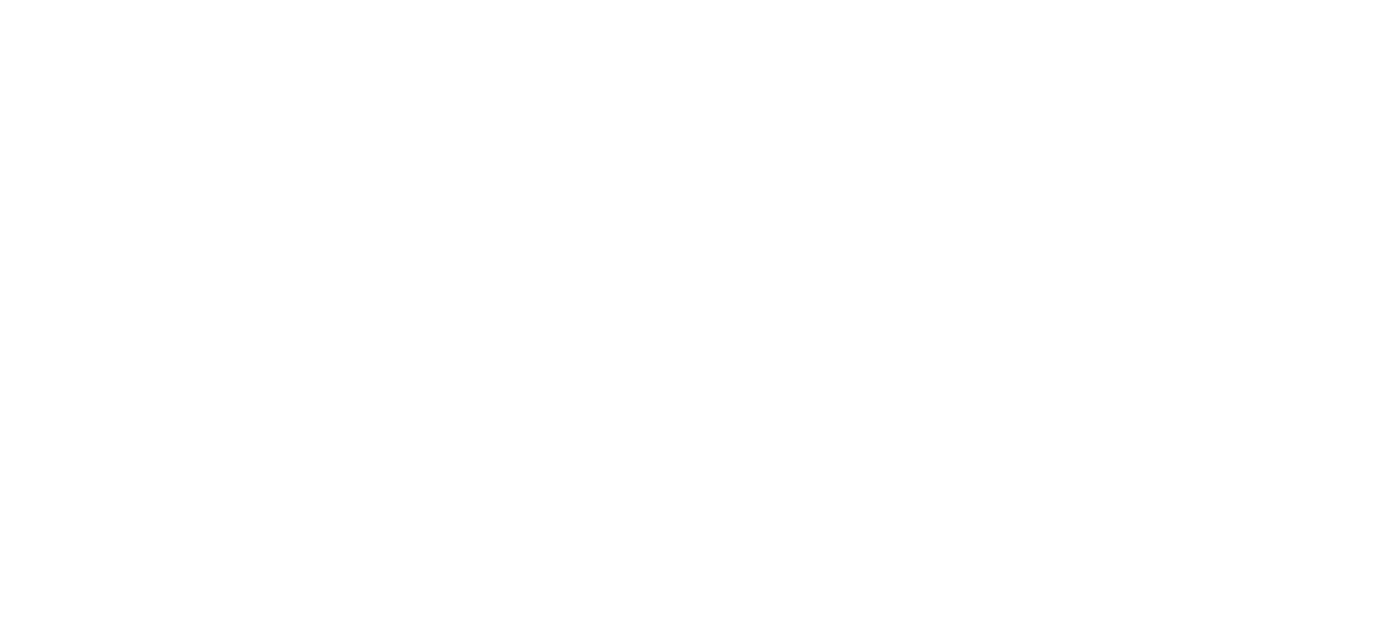 scroll, scrollTop: 0, scrollLeft: 0, axis: both 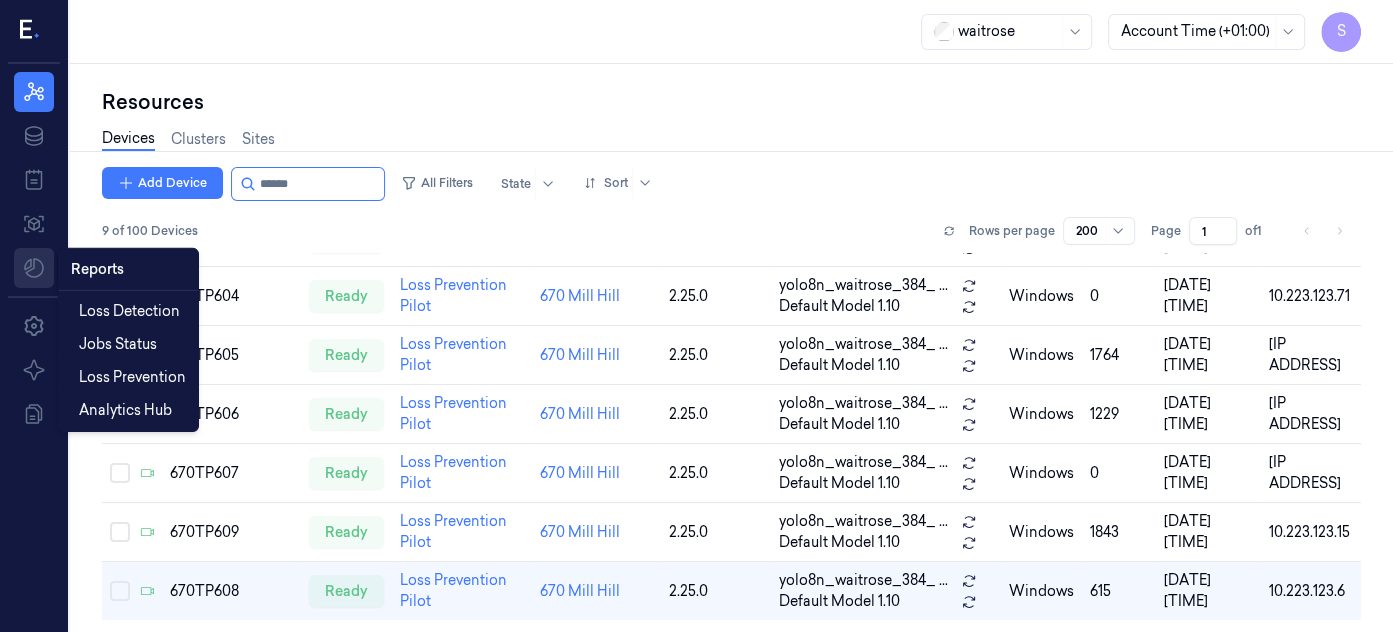 click on "S Resources Data Jobs Models Reports Reports Settings About Documentation waitrose Account Time (+01:00) S Resources Devices Clusters Sites Add Device All Filters State Sort 9 of 100 Devices Rows per page 200 Page 1 of  1 Name State Cluster Site Version Model OS Samples Last Ping (+01:00) IP [IP ADDRESS] 670TP601 ready Loss Prevention Pilot 670 Mill Hill 2.25.0 yolo8n_waitrose_384_ ... Default Model 1.10 windows 1793 [DATE] [TIME] [IP ADDRESS] 670TP602 ready Loss Prevention Pilot 670 Mill Hill 2.25.0 yolo8n_waitrose_384_ ... Default Model 1.10 windows 1222 [DATE] [TIME] [IP ADDRESS] 670TP603 ready Loss Prevention Pilot 670 Mill Hill 2.25.0 yolo8n_waitrose_384_ ... Default Model 1.10 windows 1086 [DATE] [TIME] [IP ADDRESS] 670TP604 ready Loss Prevention Pilot 670 Mill Hill 2.25.0 yolo8n_waitrose_384_ ... Default Model 1.10 windows 0 [DATE] [TIME] [IP ADDRESS] 670TP605 ready Loss Prevention Pilot 670 Mill Hill 2.25.0 yolo8n_waitrose_384_ ... Default Model 1.10 windows 1764 [DATE] [TIME] [IP ADDRESS] 0" at bounding box center [696, 316] 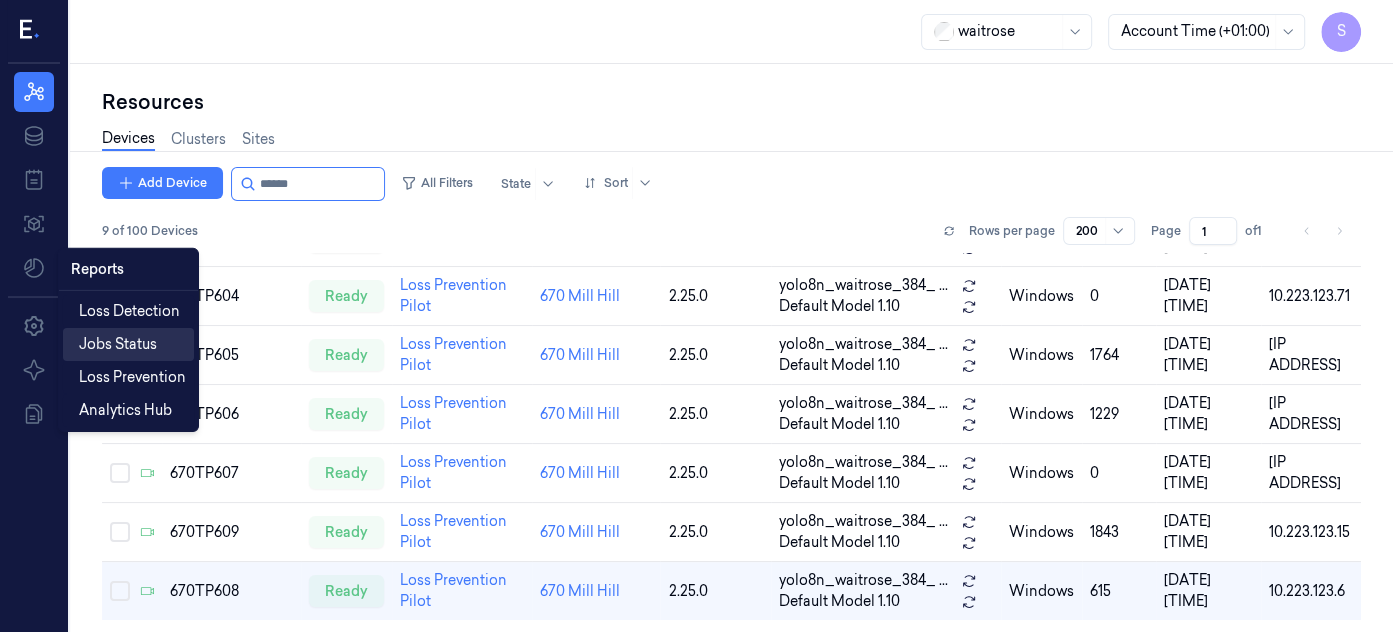 click on "Jobs Status" at bounding box center [118, 344] 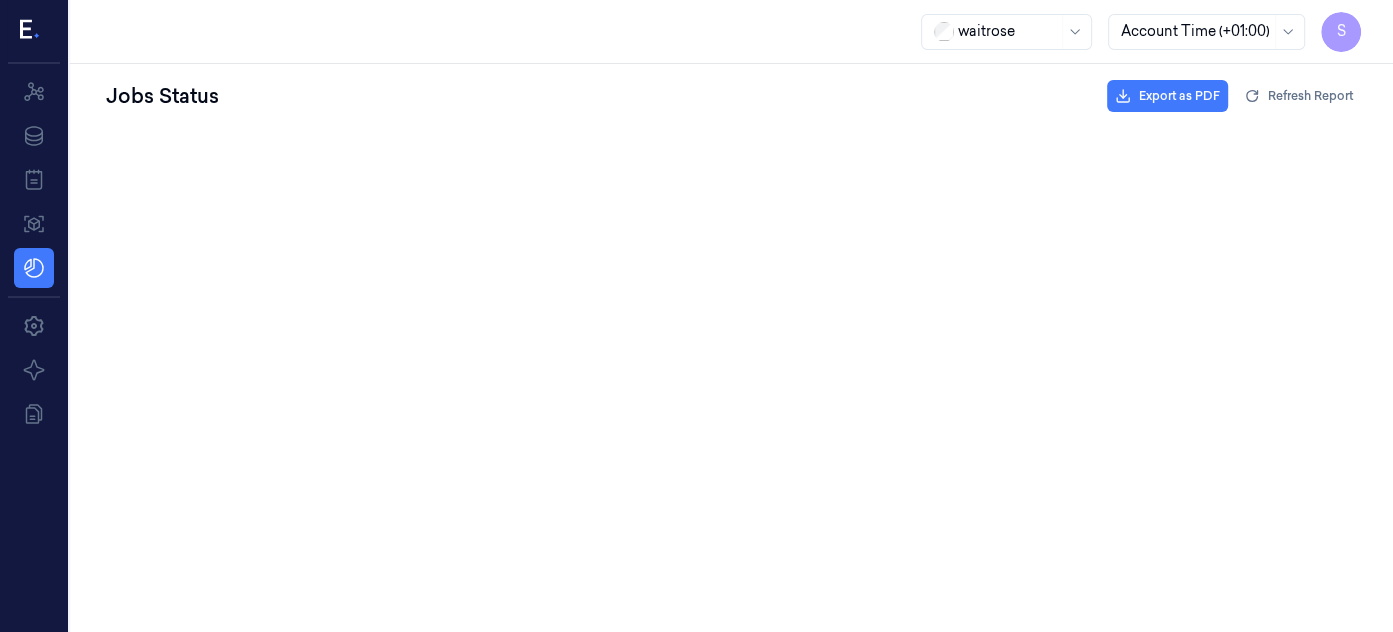 scroll, scrollTop: 0, scrollLeft: 0, axis: both 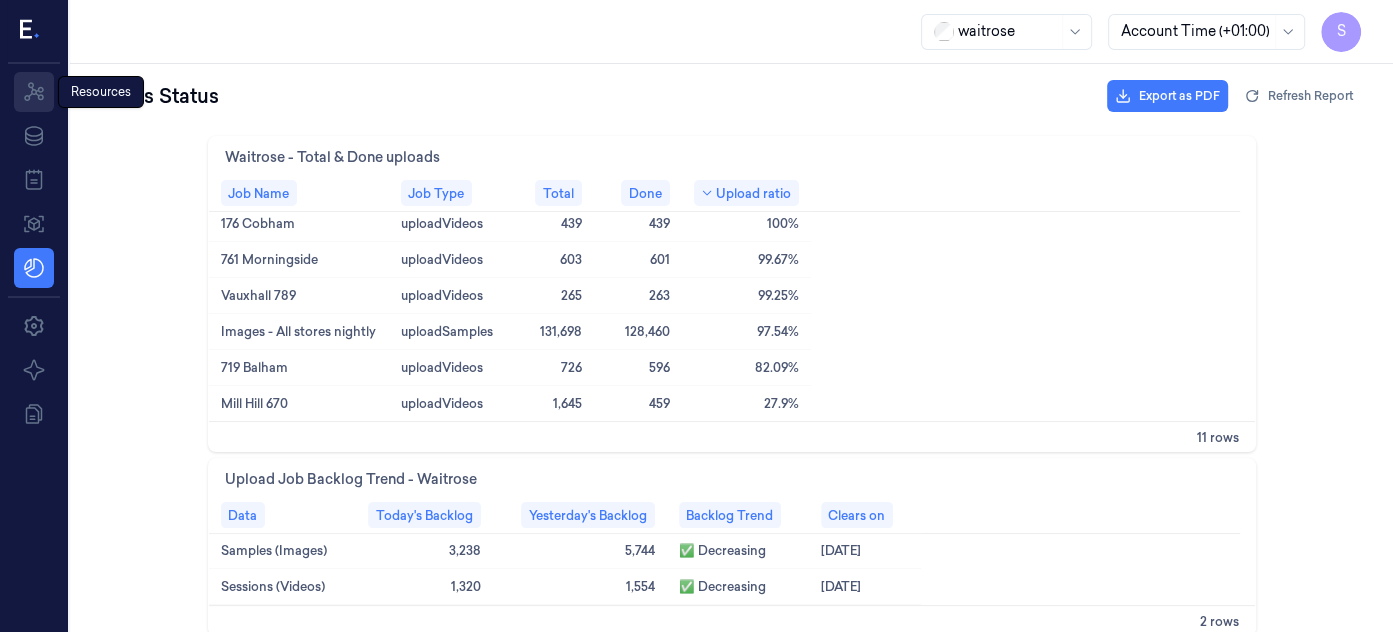click on "Resources" at bounding box center (34, 92) 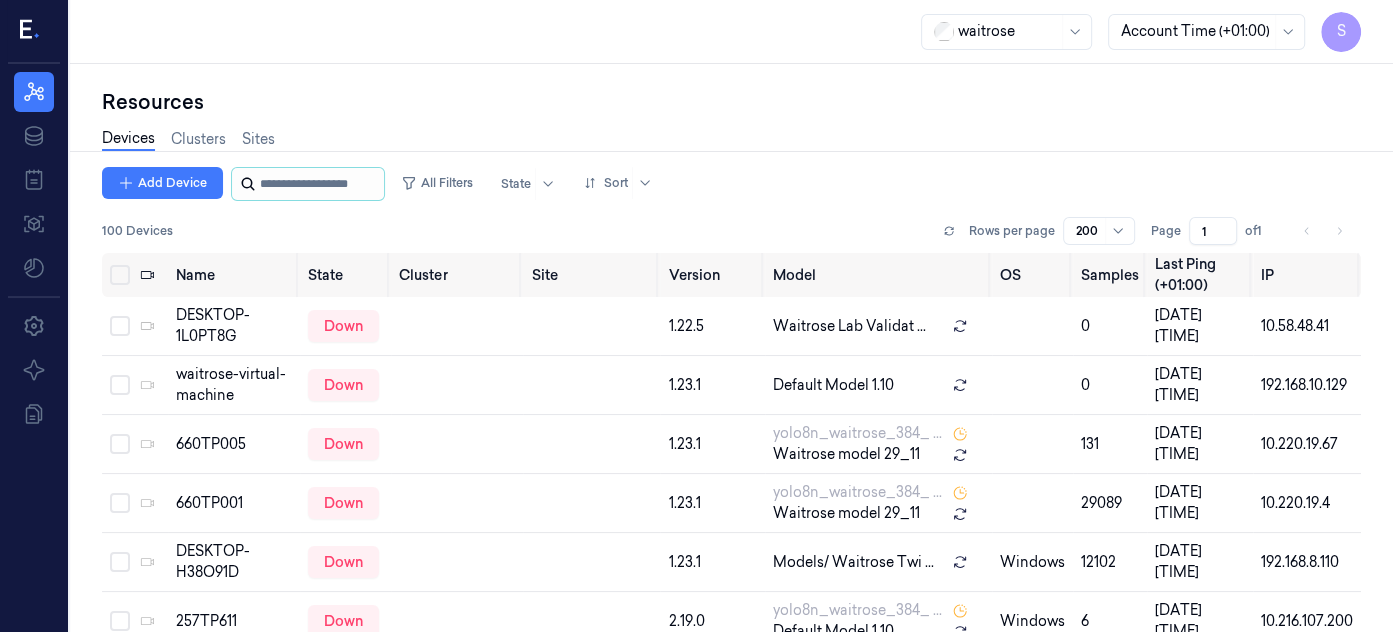 click at bounding box center [320, 184] 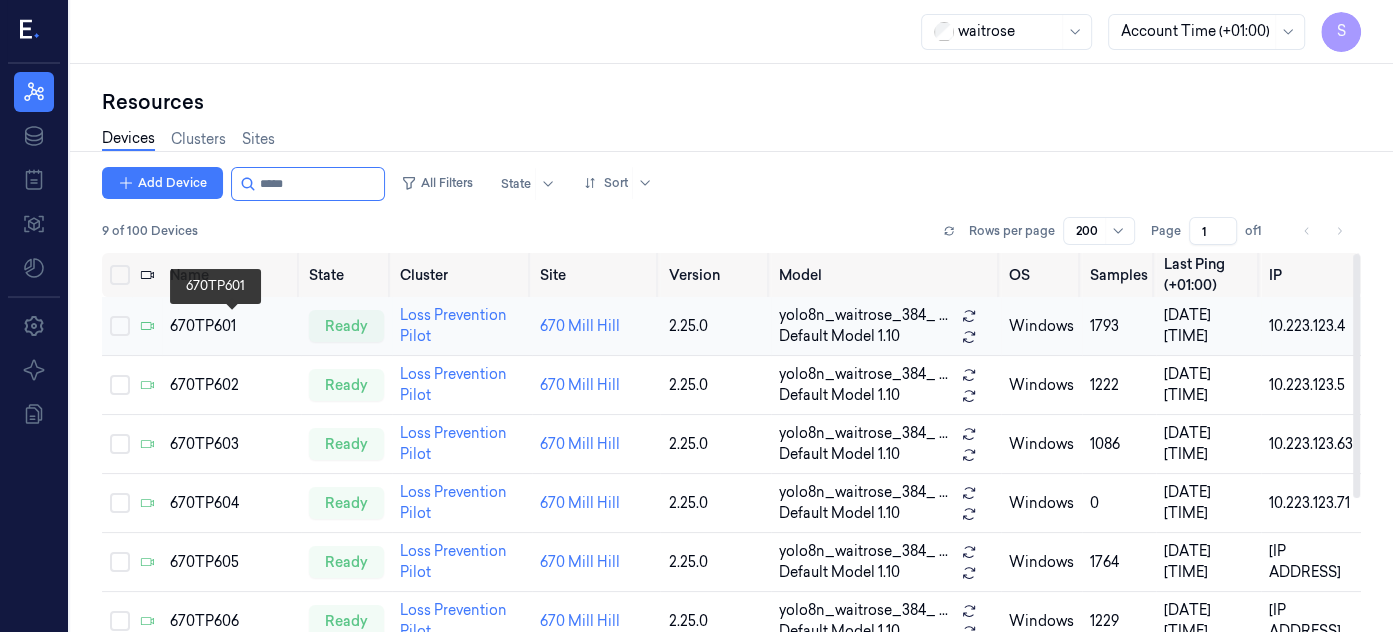 type on "*****" 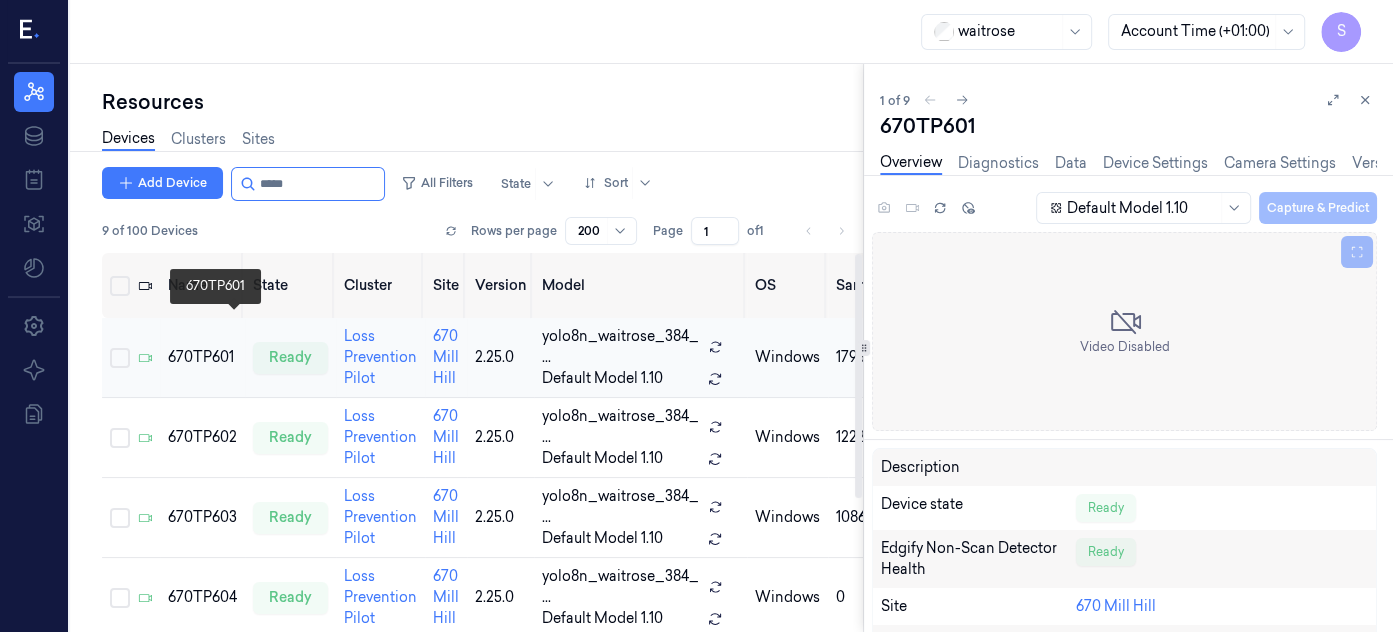 scroll, scrollTop: 0, scrollLeft: 0, axis: both 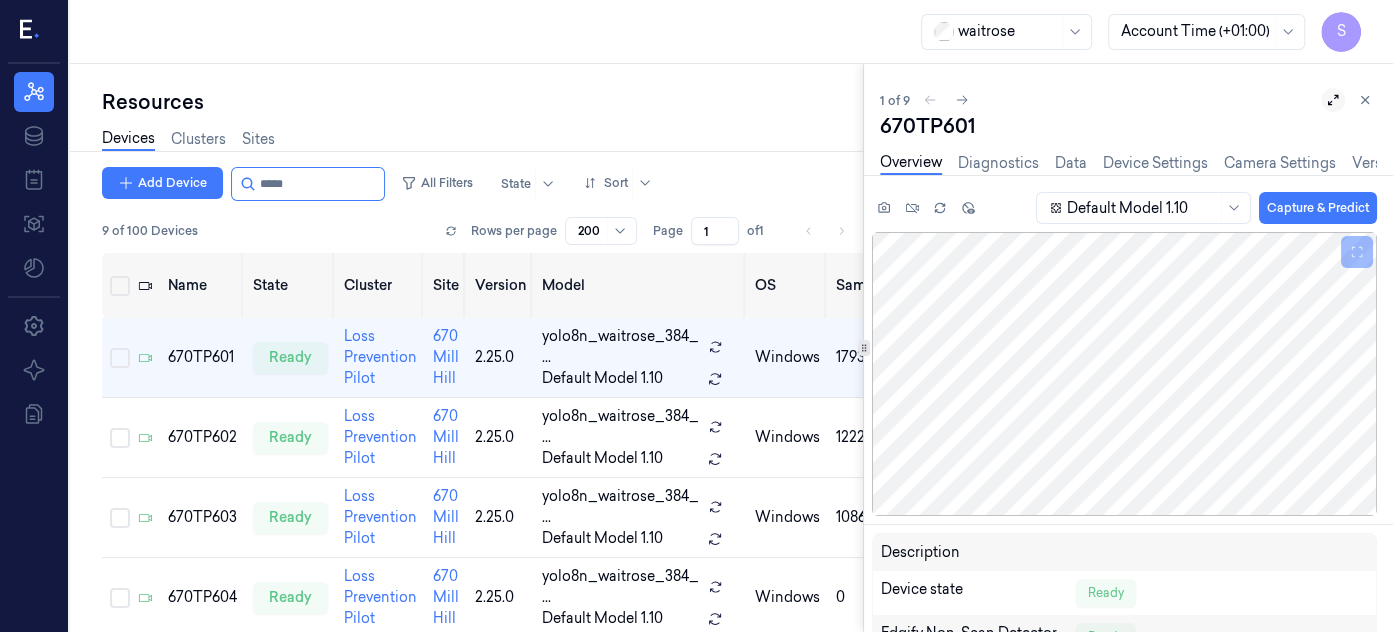 click 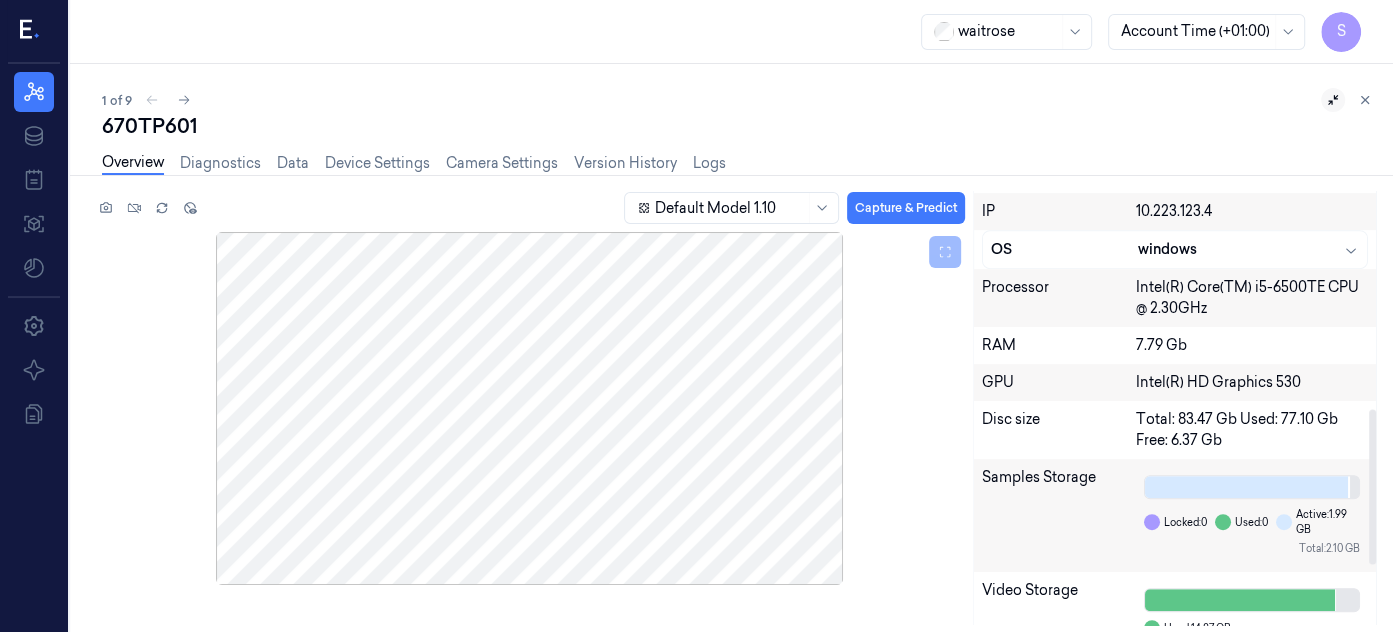 scroll, scrollTop: 777, scrollLeft: 0, axis: vertical 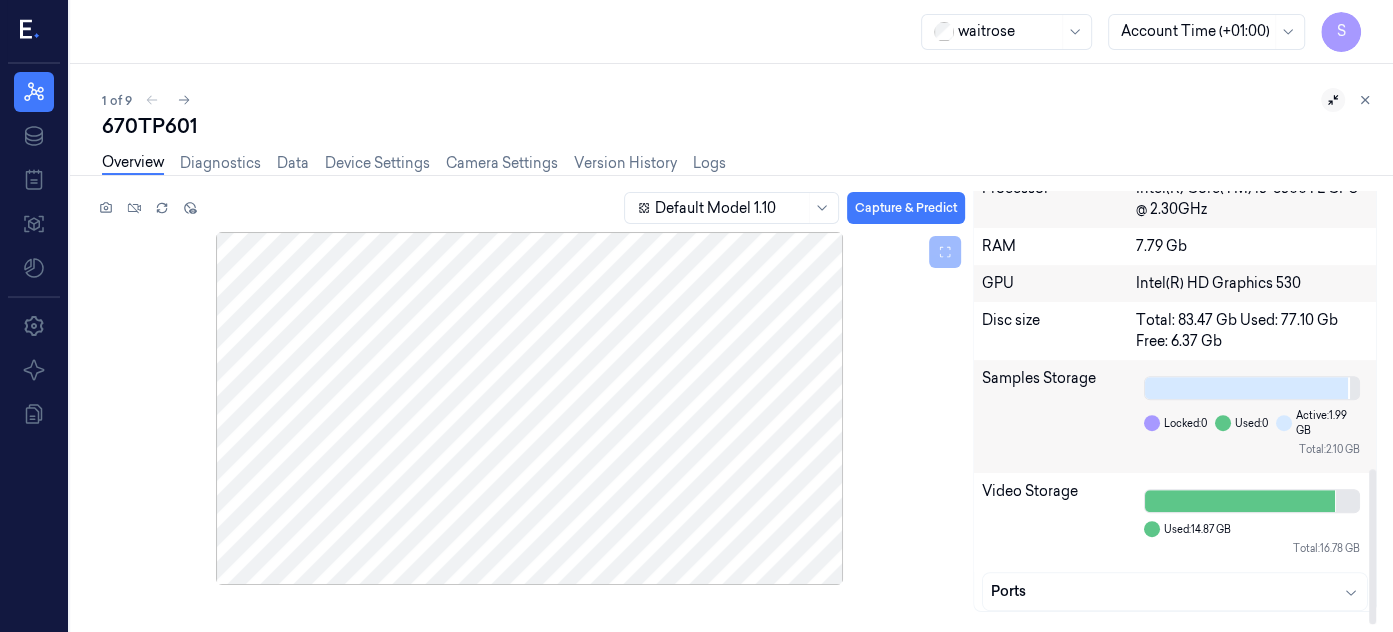 drag, startPoint x: 1373, startPoint y: 244, endPoint x: 1377, endPoint y: 536, distance: 292.0274 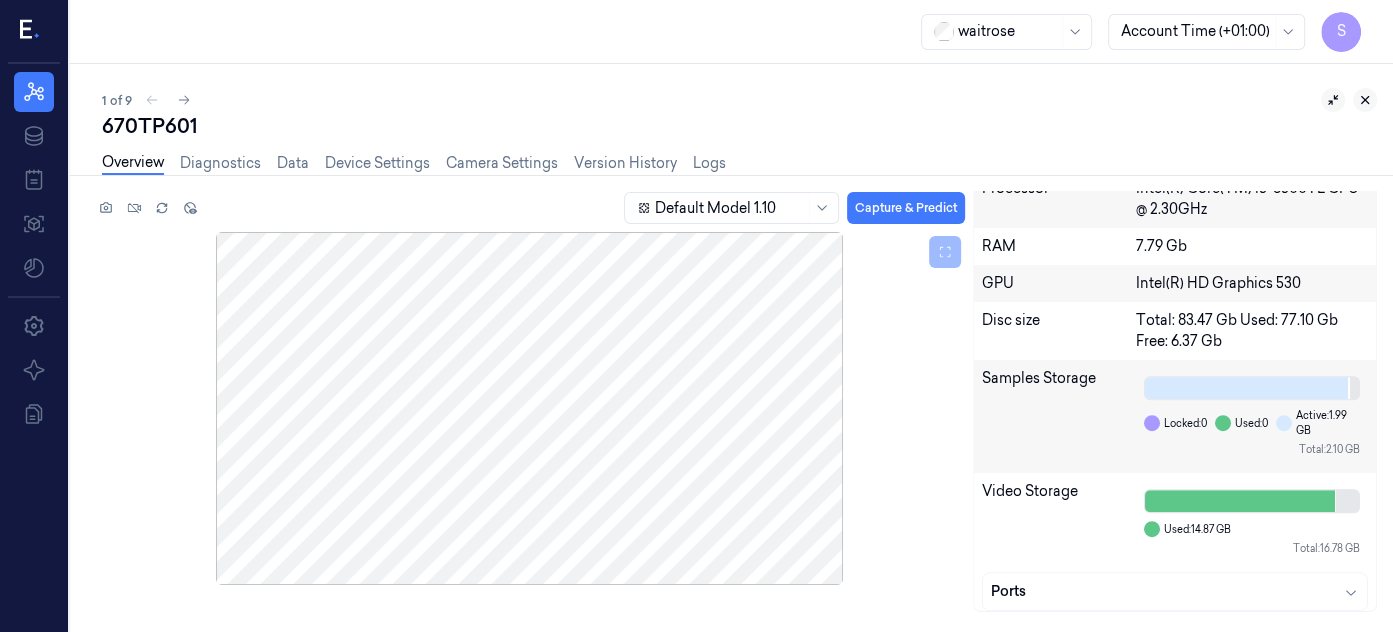 click 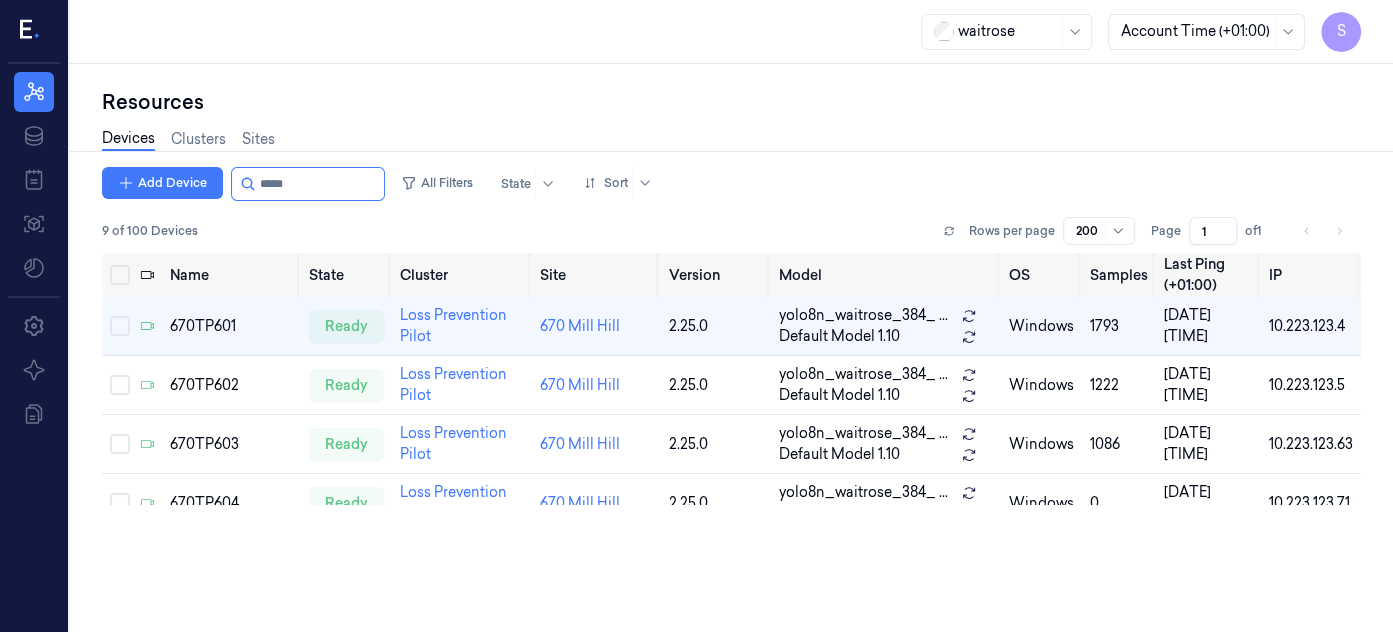 scroll, scrollTop: 0, scrollLeft: 0, axis: both 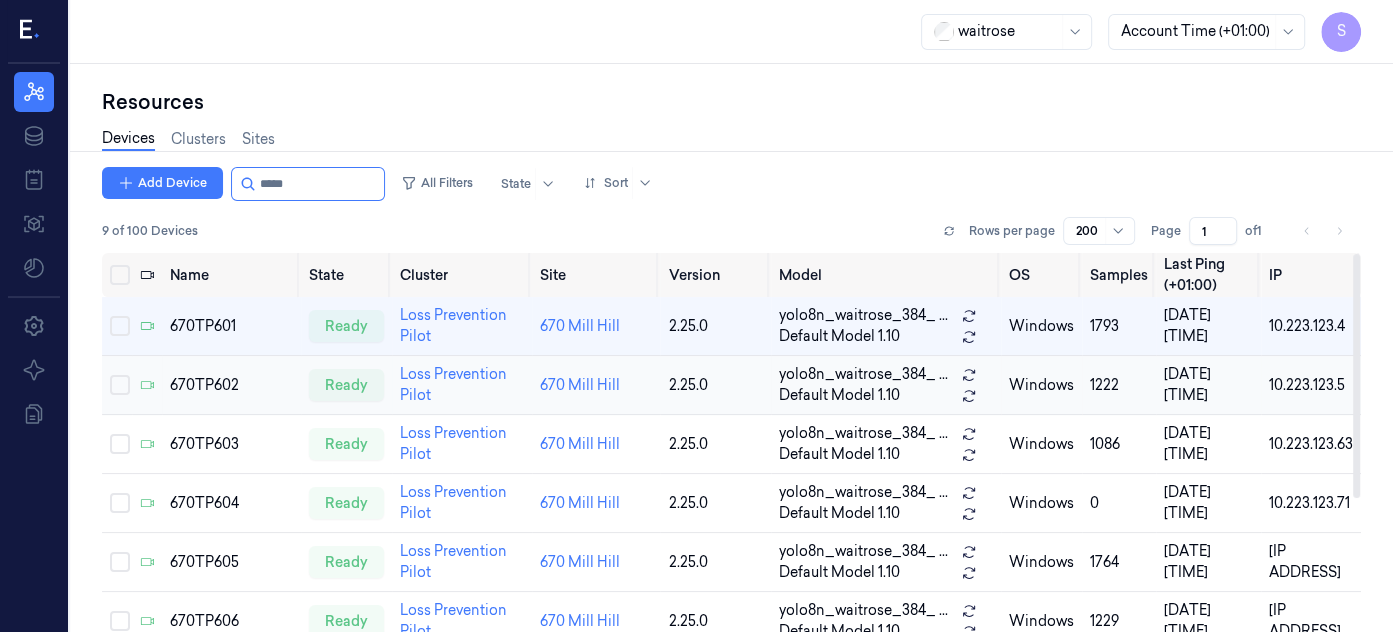 click on "670TP602" at bounding box center (231, 385) 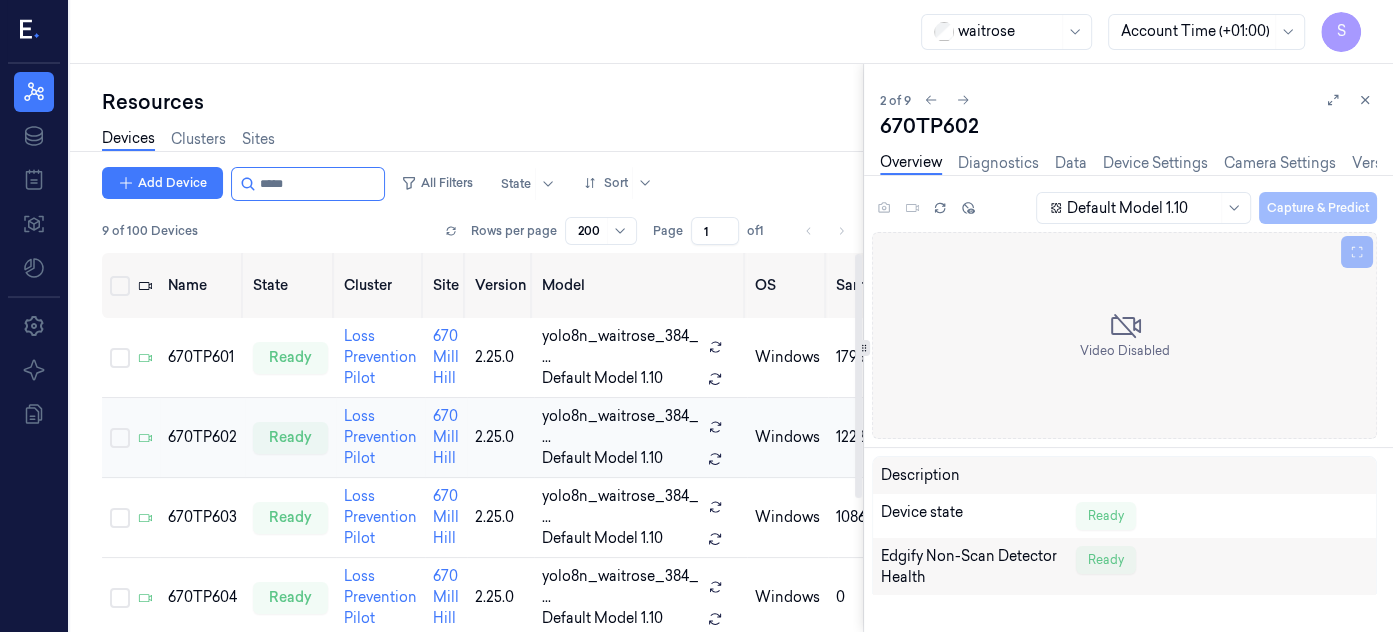 scroll, scrollTop: 0, scrollLeft: 0, axis: both 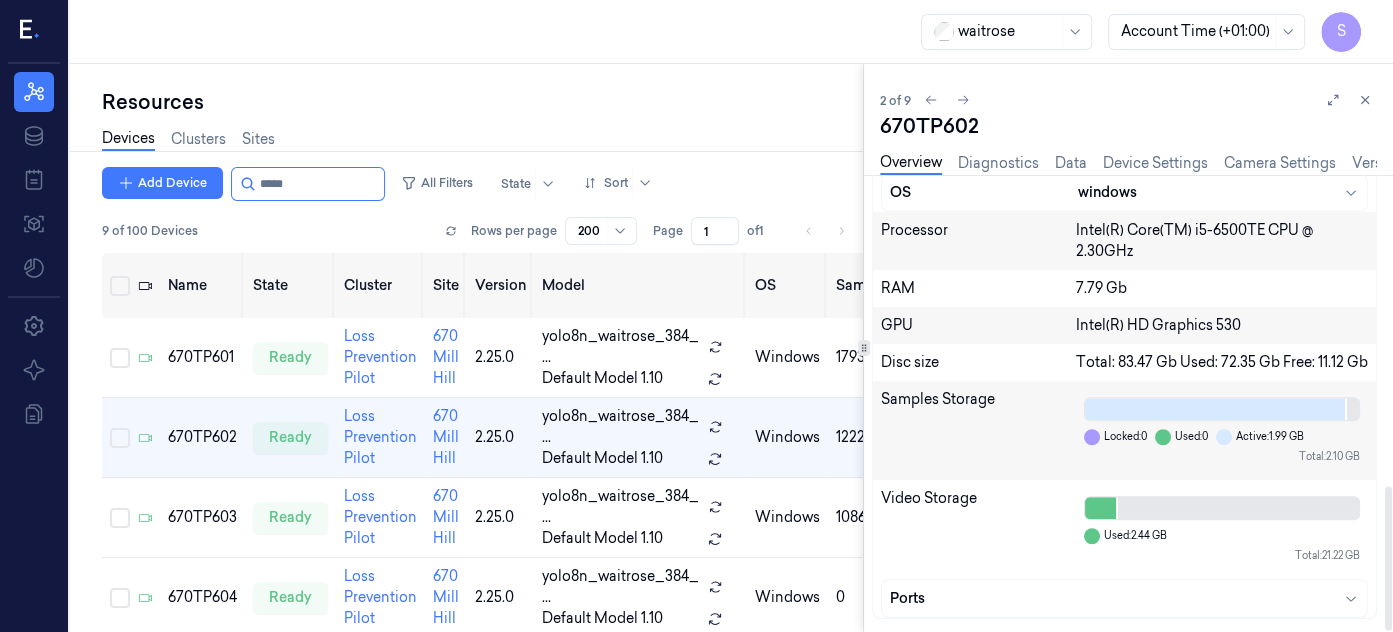 drag, startPoint x: 1386, startPoint y: 274, endPoint x: 1376, endPoint y: 673, distance: 399.1253 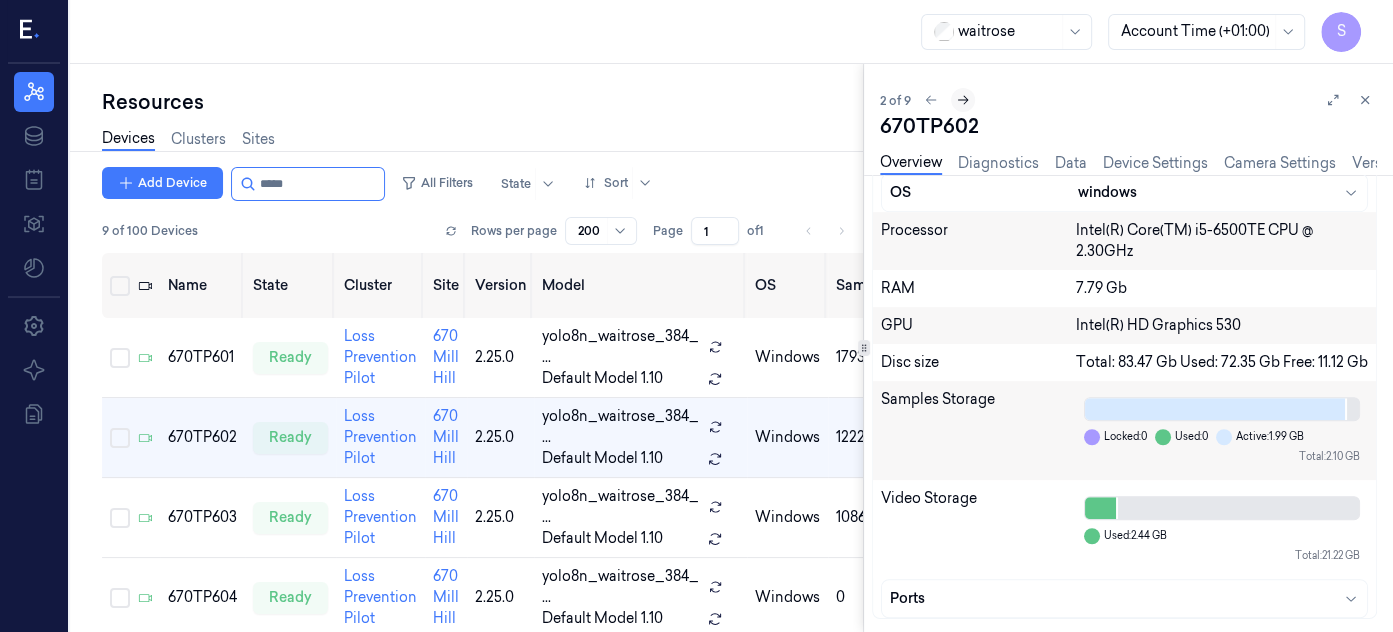 click 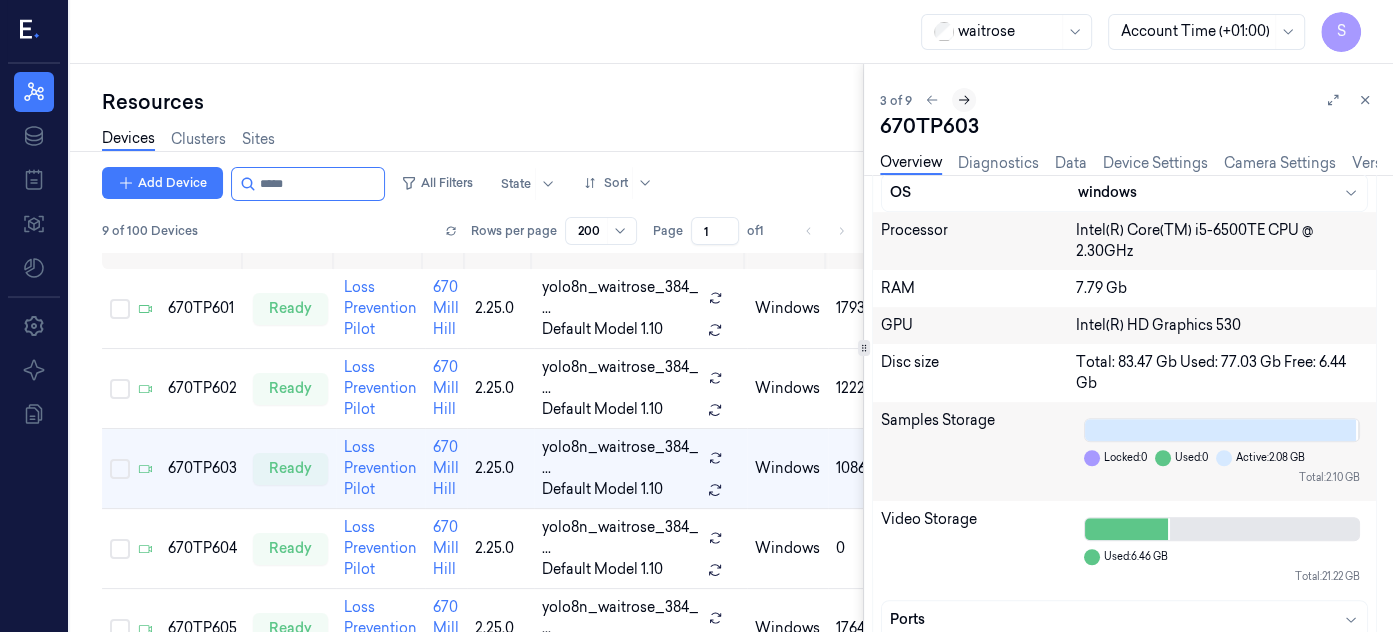 scroll, scrollTop: 52, scrollLeft: 0, axis: vertical 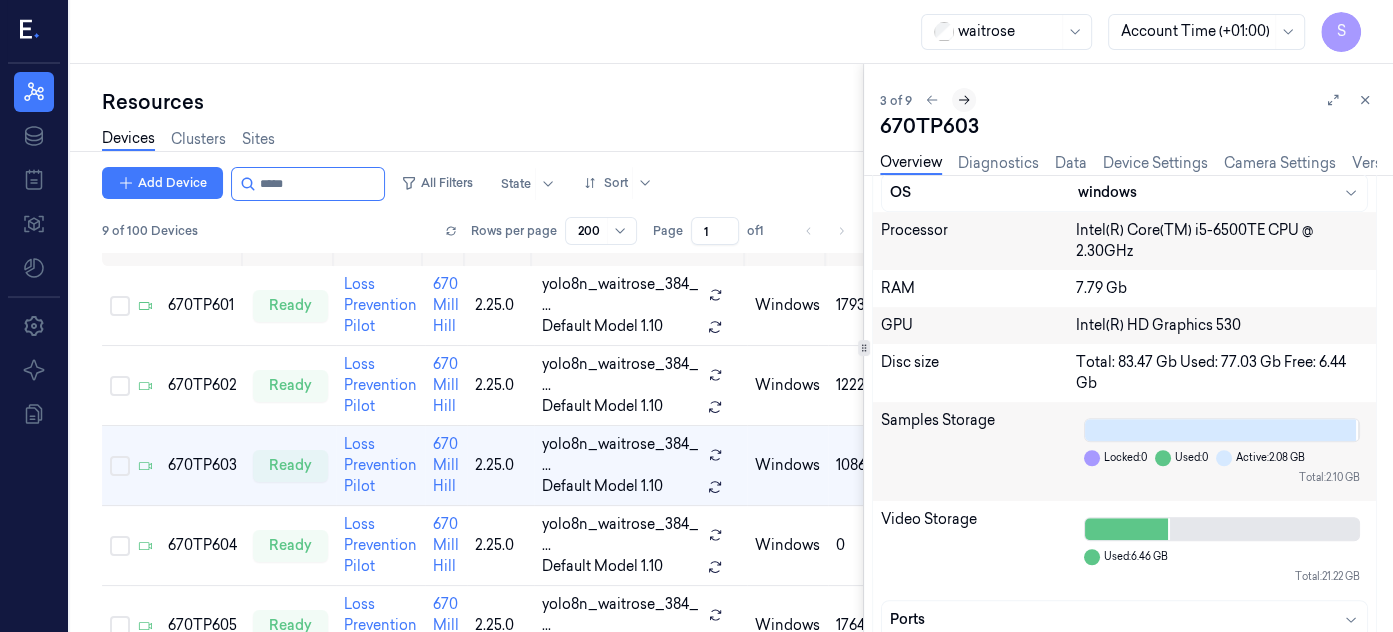 click 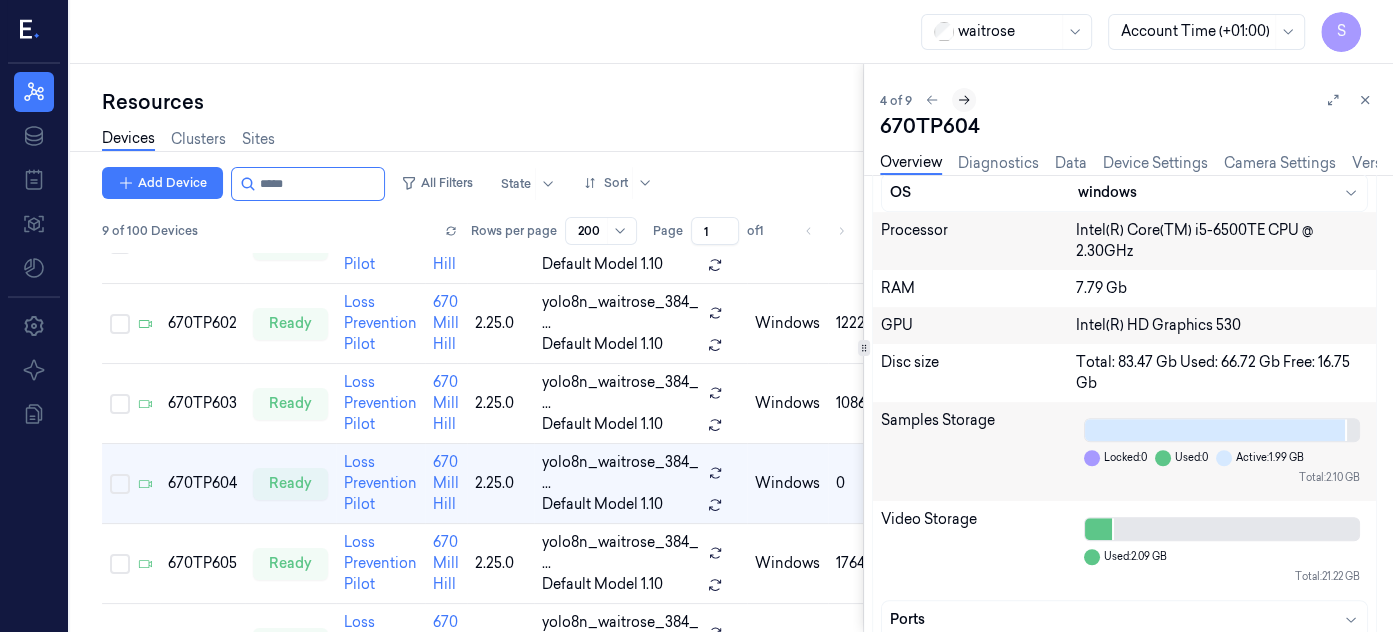 scroll, scrollTop: 132, scrollLeft: 0, axis: vertical 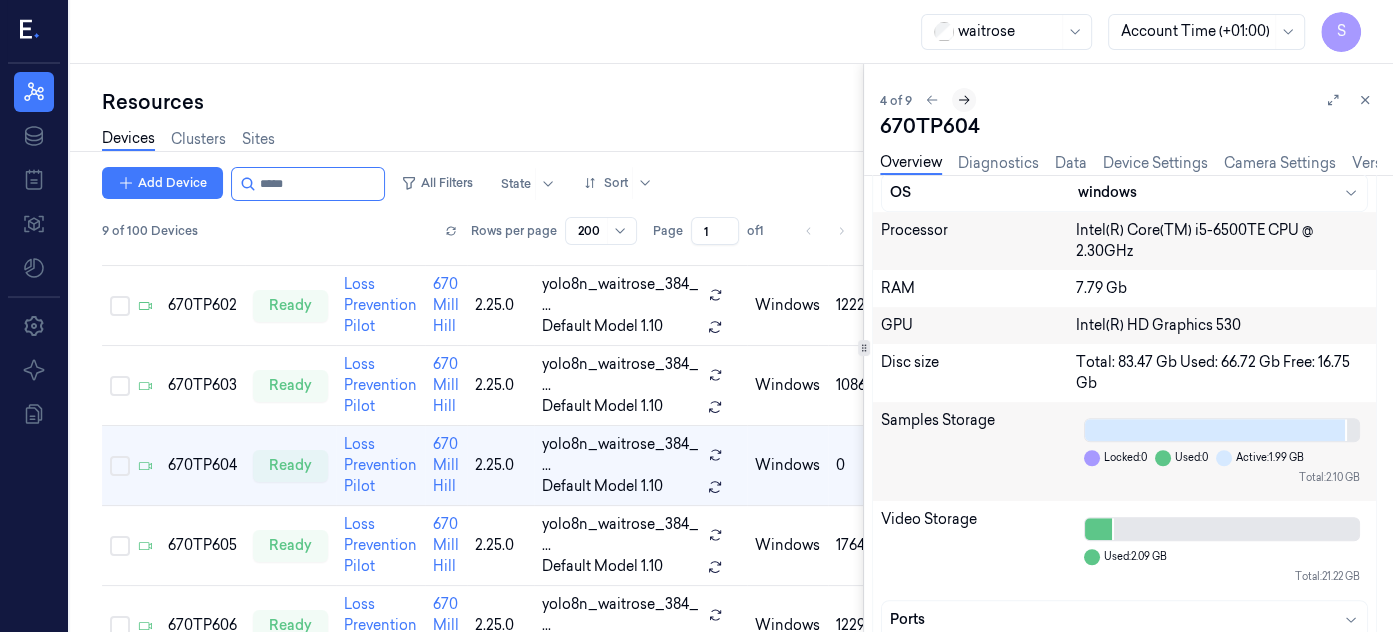 click 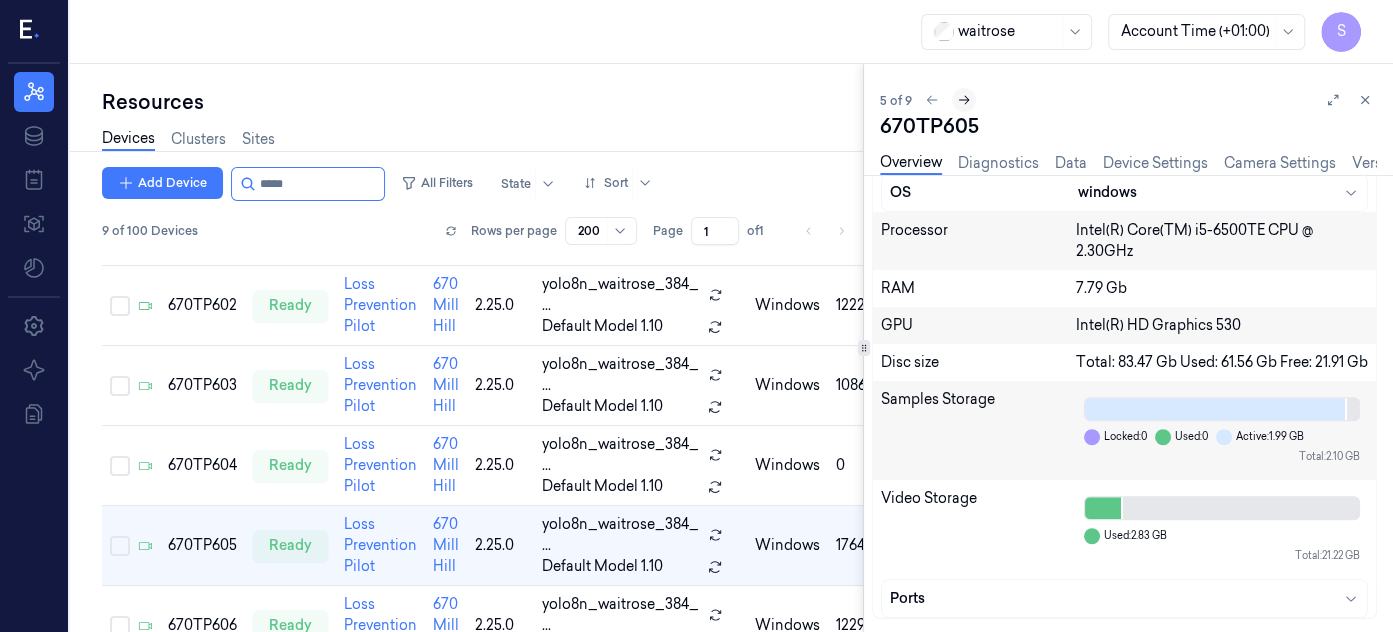 scroll, scrollTop: 212, scrollLeft: 0, axis: vertical 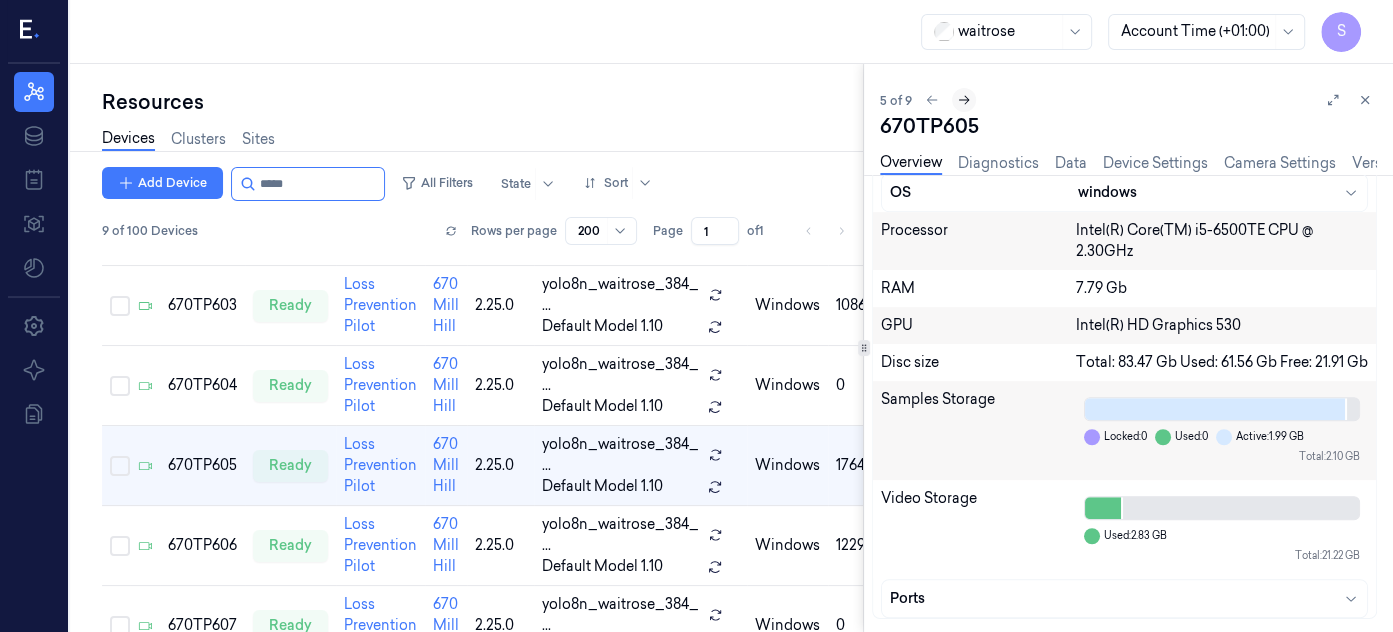 click 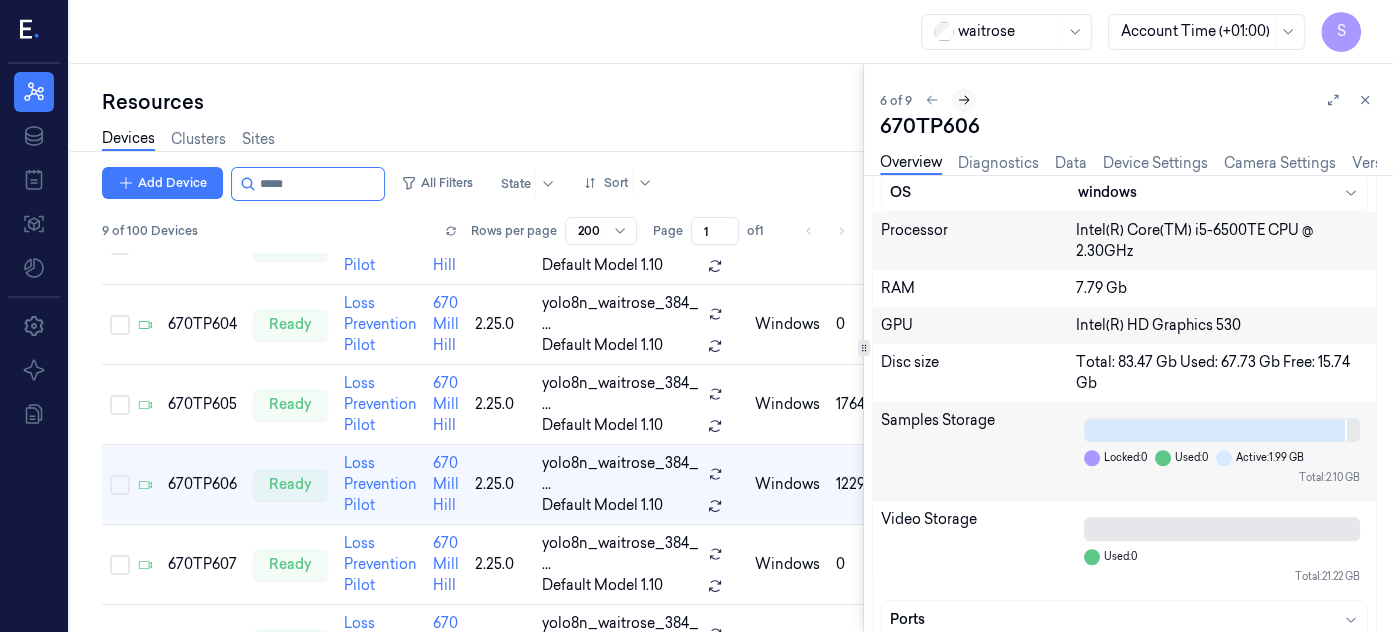 scroll, scrollTop: 292, scrollLeft: 0, axis: vertical 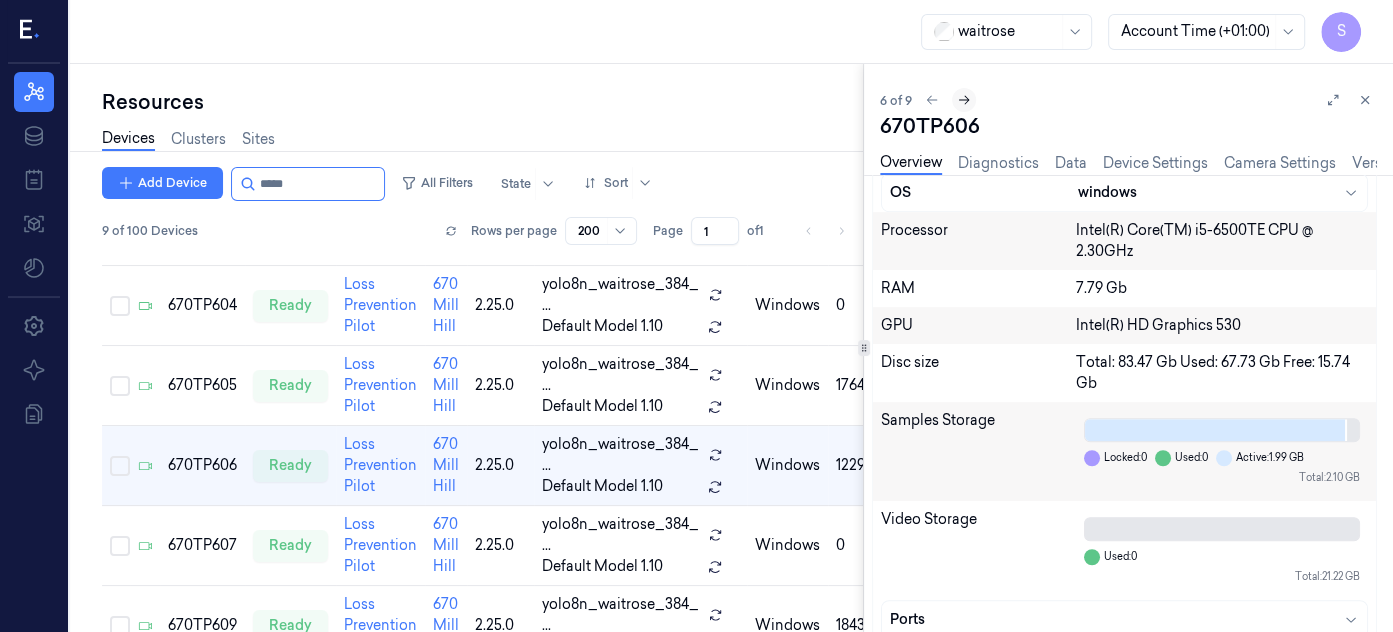 click 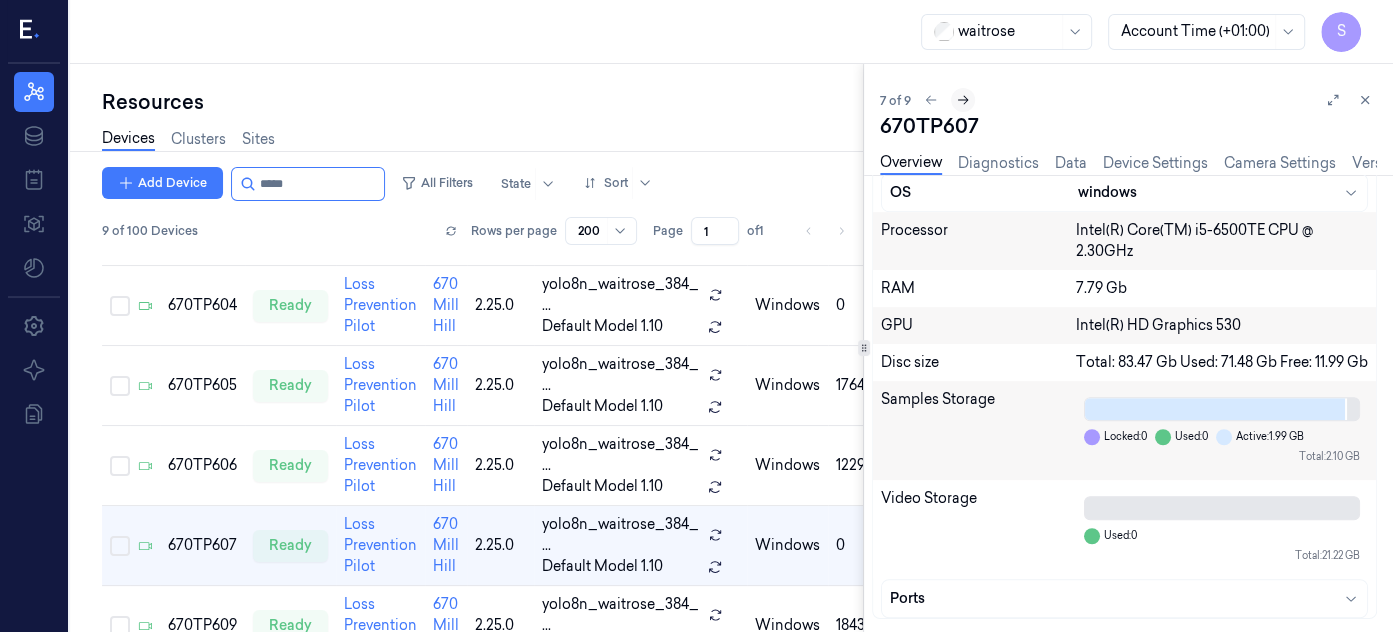 scroll, scrollTop: 371, scrollLeft: 0, axis: vertical 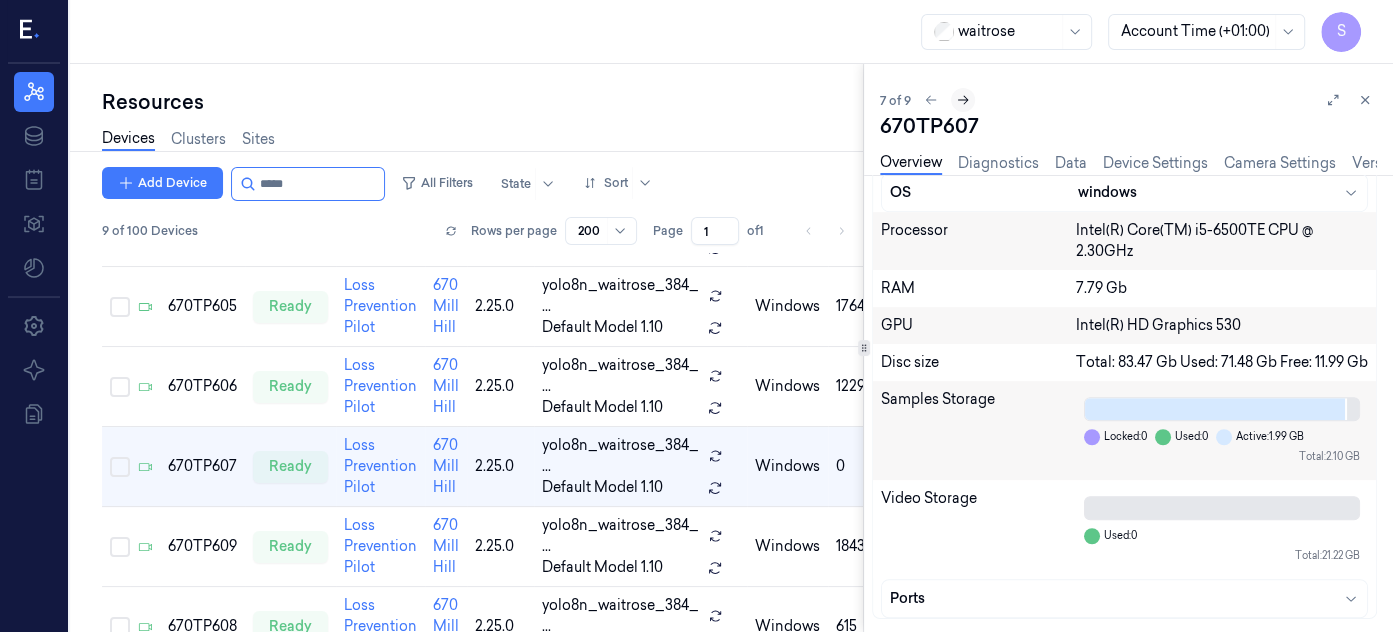 click 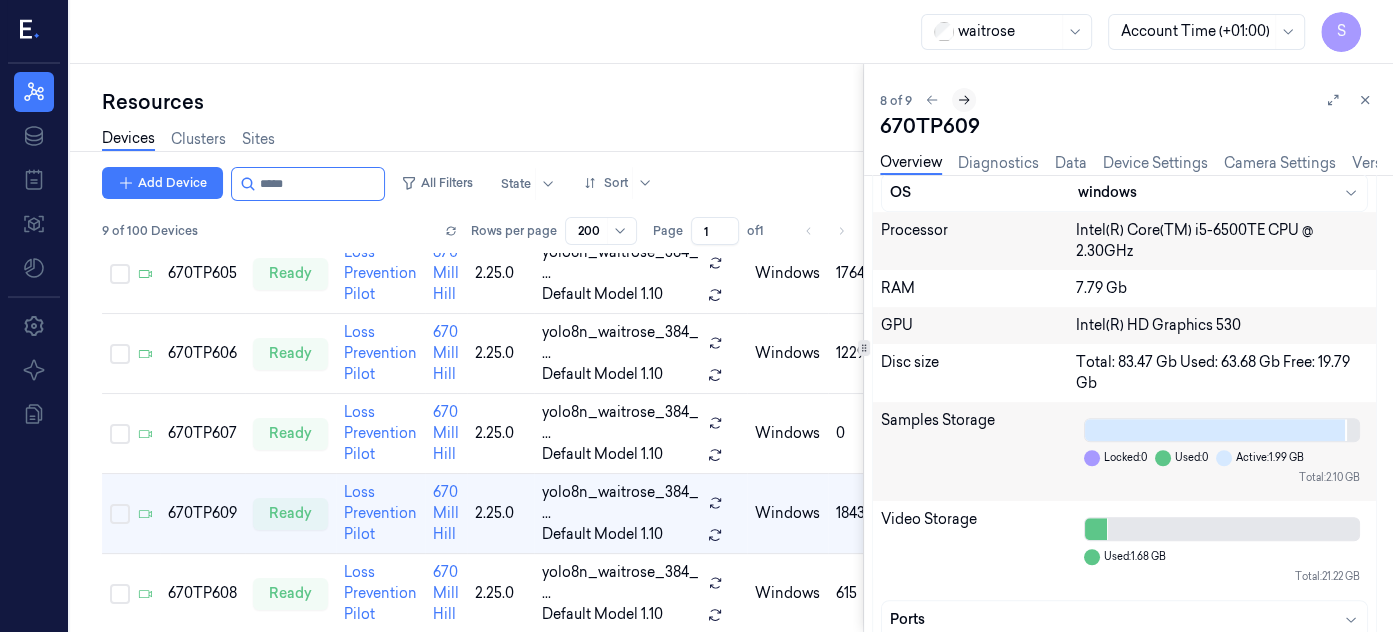 click 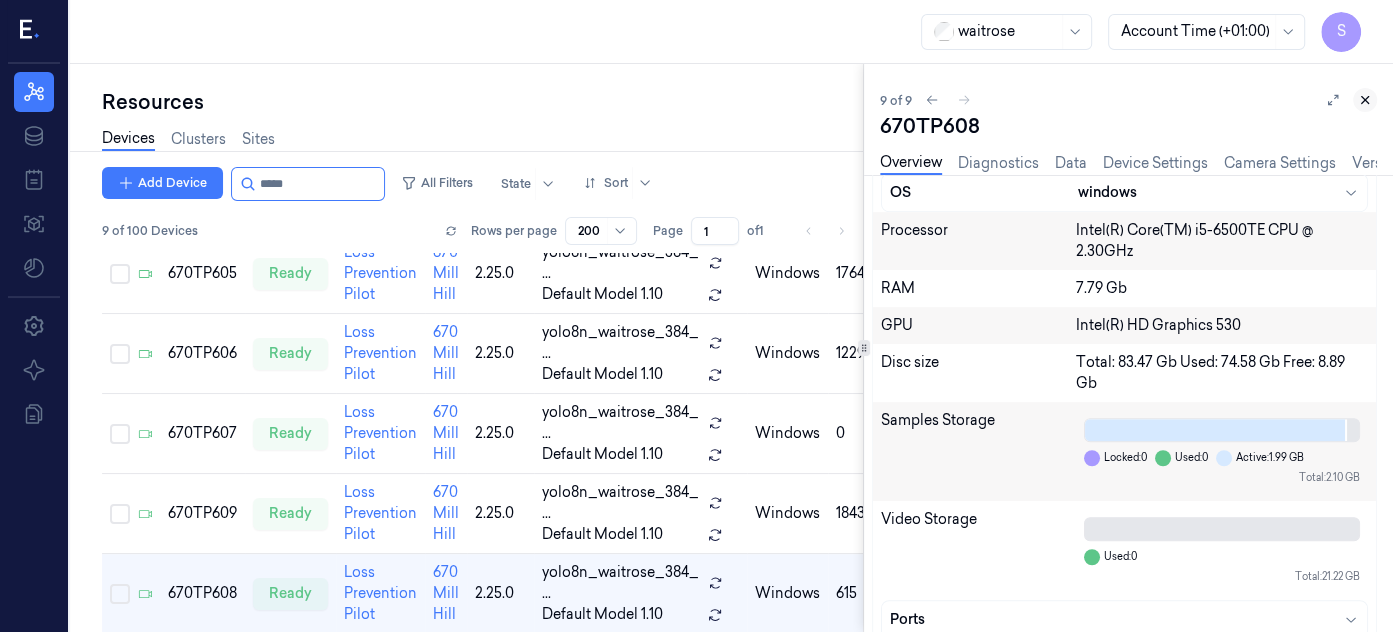 click 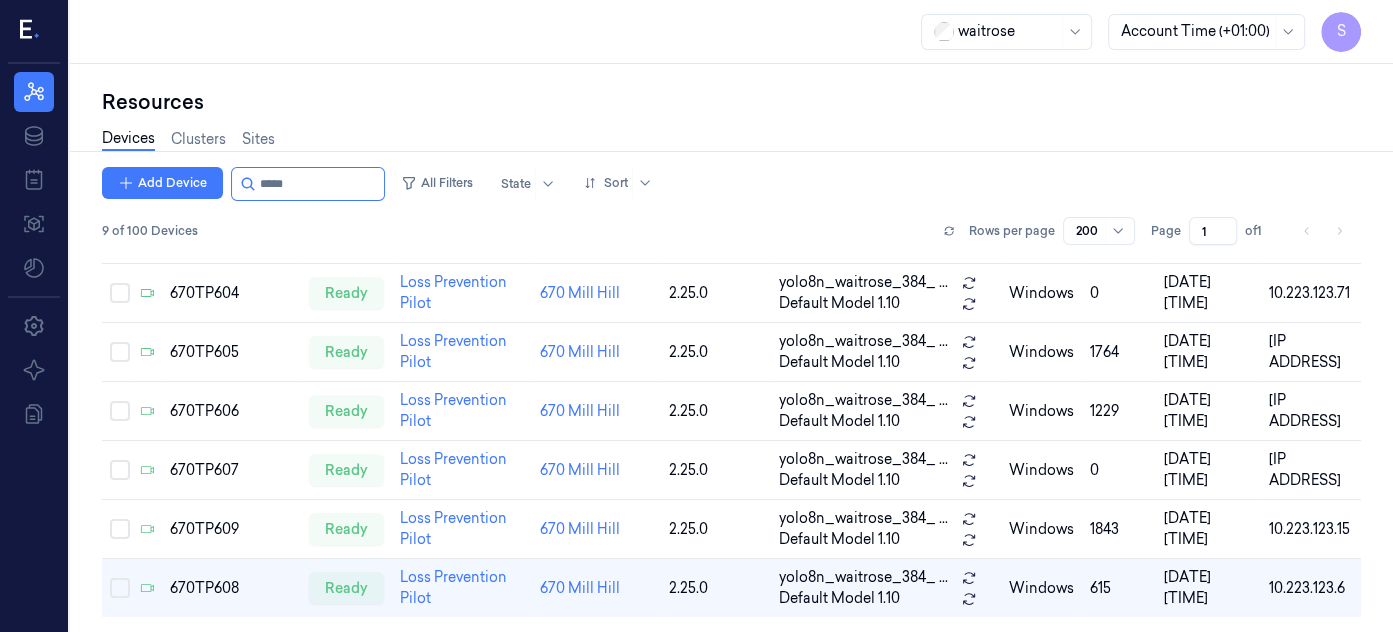 scroll, scrollTop: 207, scrollLeft: 0, axis: vertical 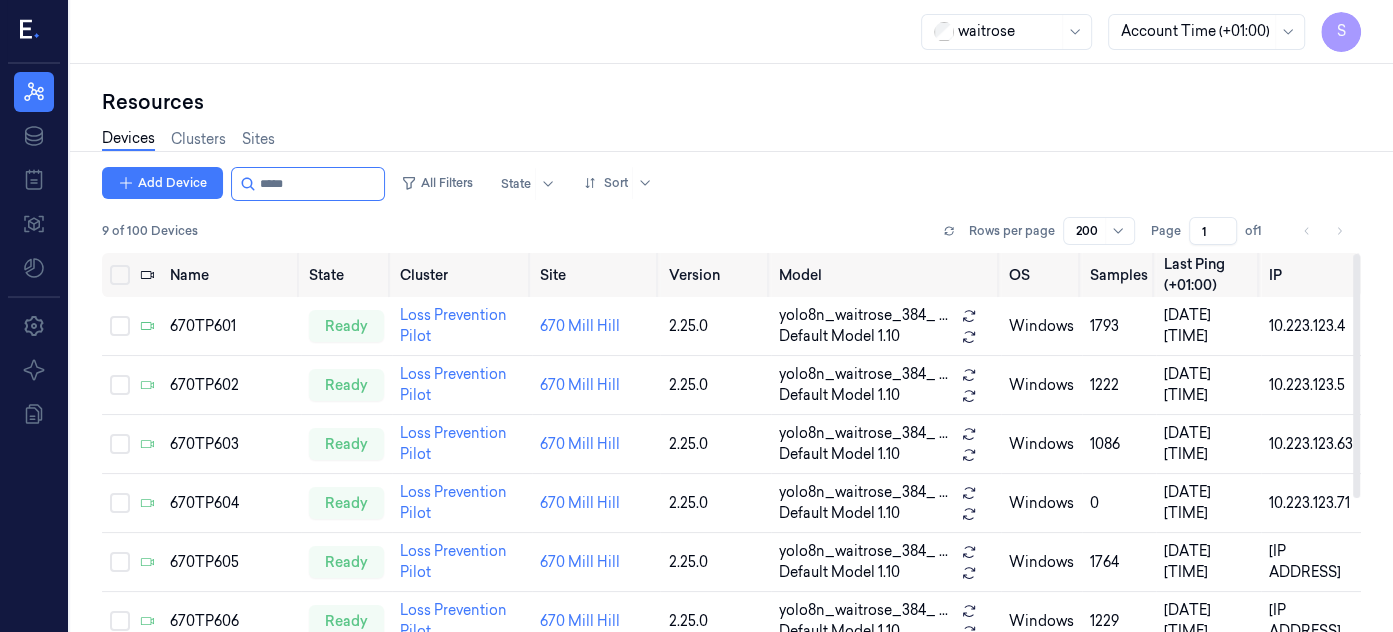 drag, startPoint x: 1360, startPoint y: 487, endPoint x: 1361, endPoint y: 267, distance: 220.00227 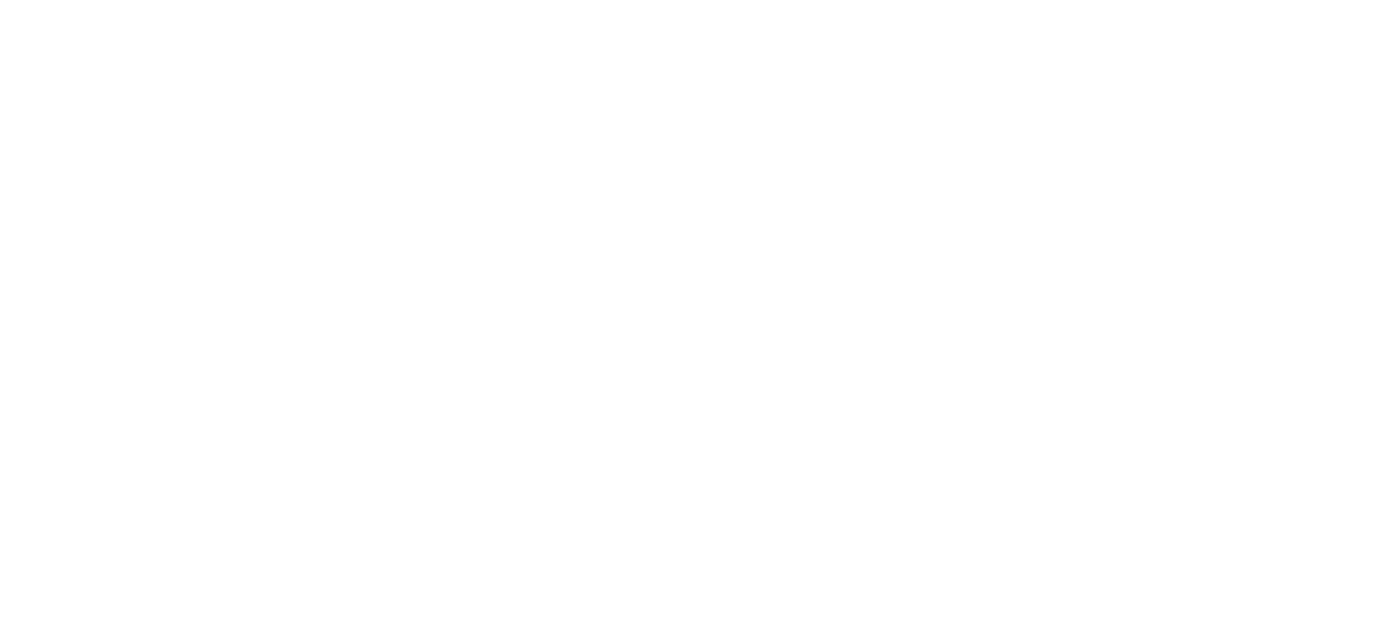scroll, scrollTop: 0, scrollLeft: 0, axis: both 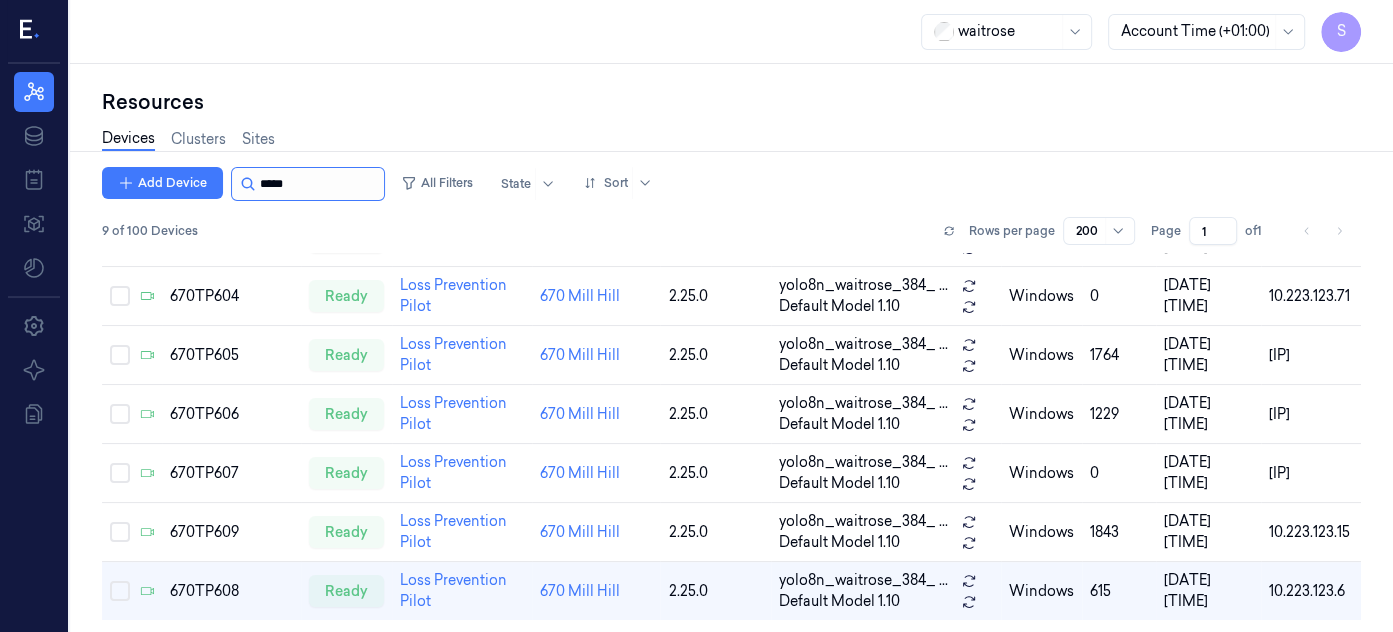 click at bounding box center [320, 184] 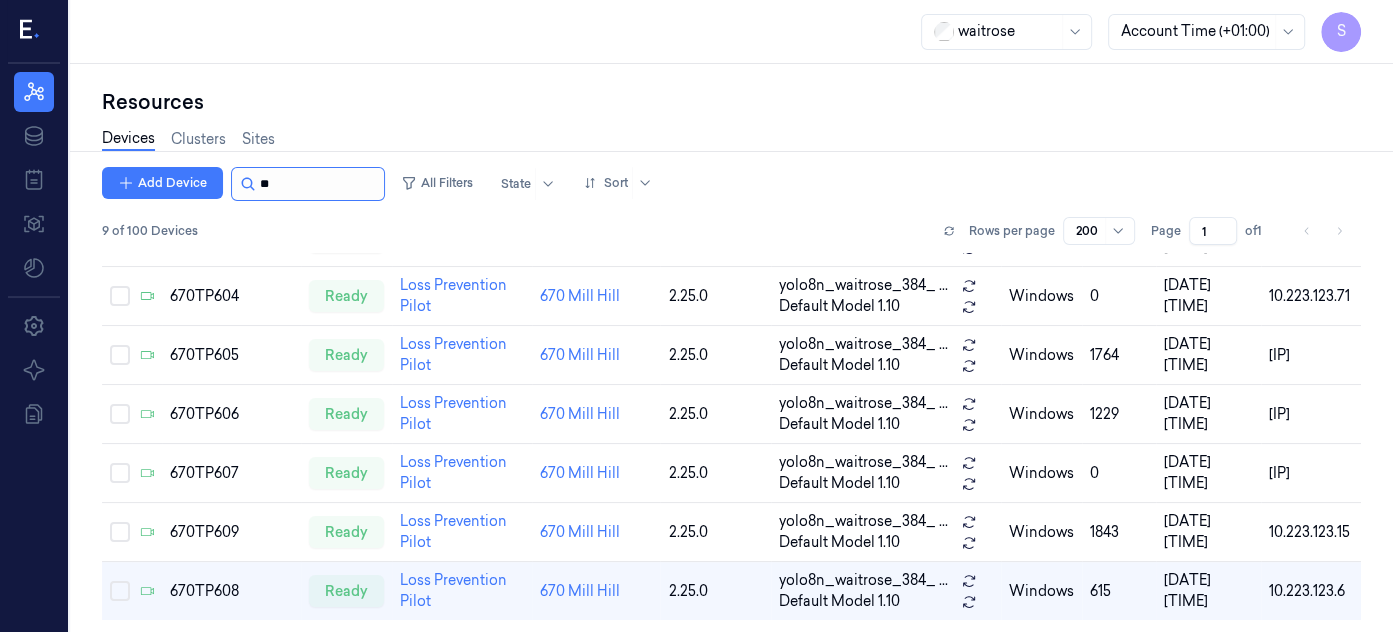 type on "*" 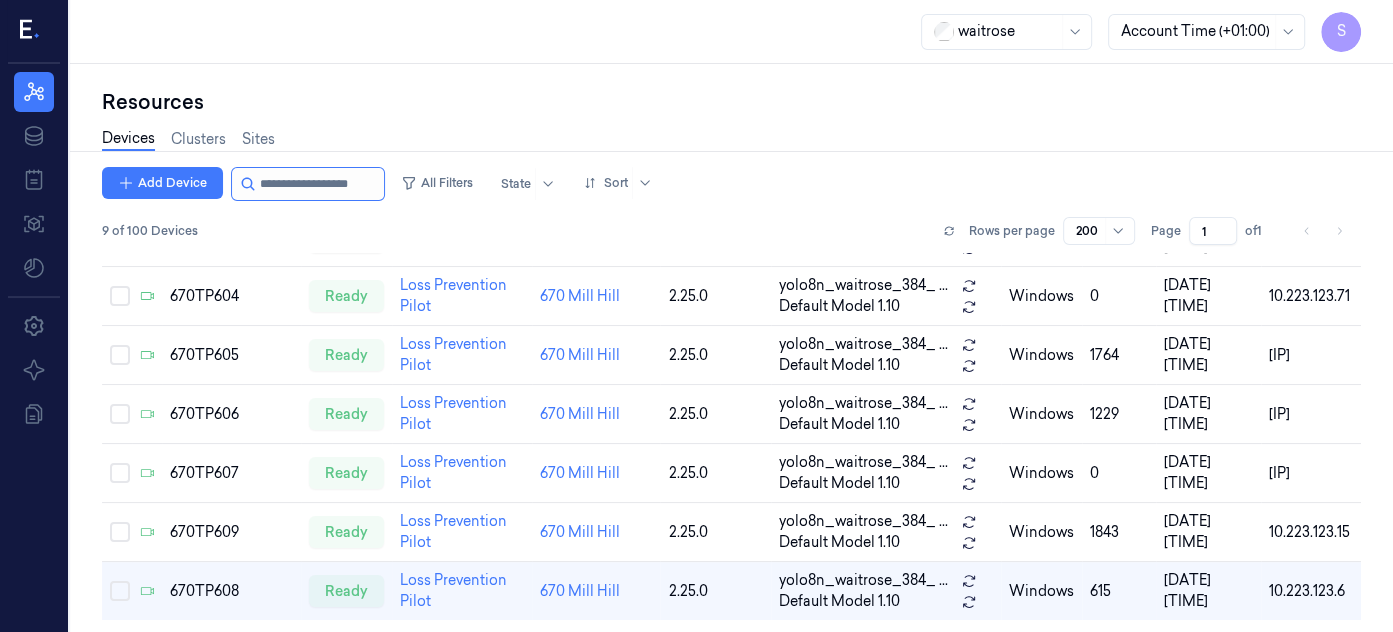 type on "*****" 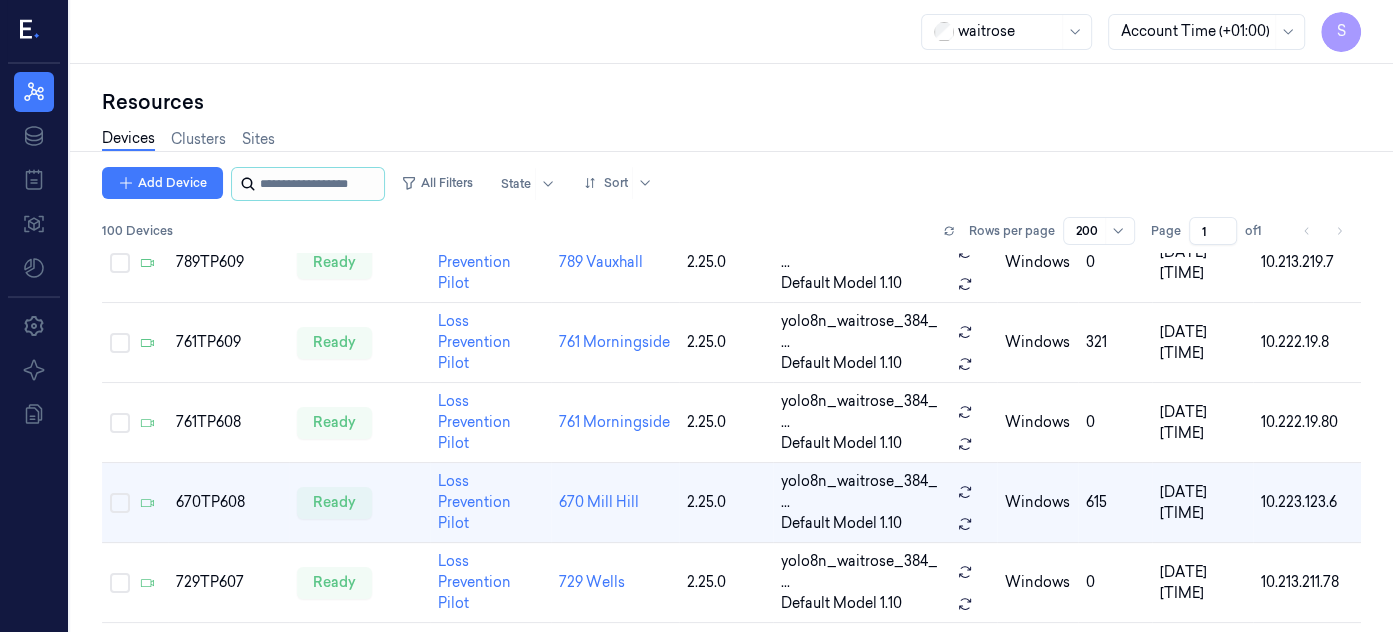 scroll, scrollTop: 6922, scrollLeft: 0, axis: vertical 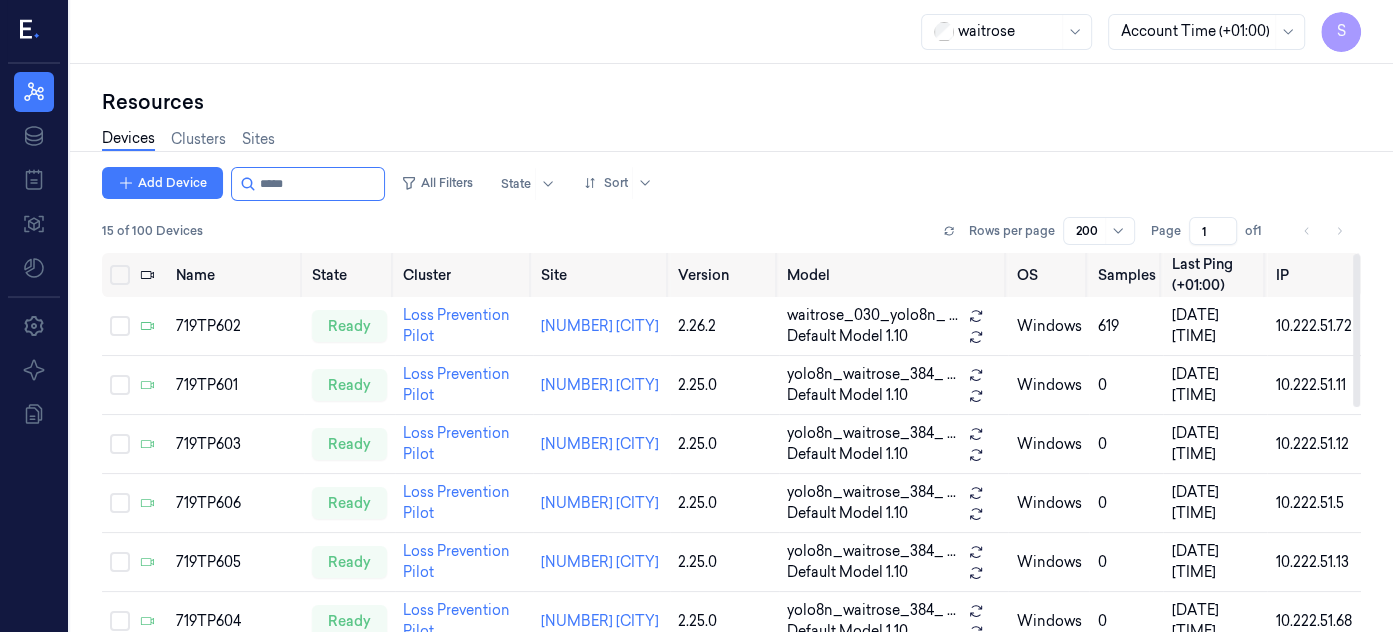 drag, startPoint x: 1357, startPoint y: 292, endPoint x: 1361, endPoint y: 167, distance: 125.06398 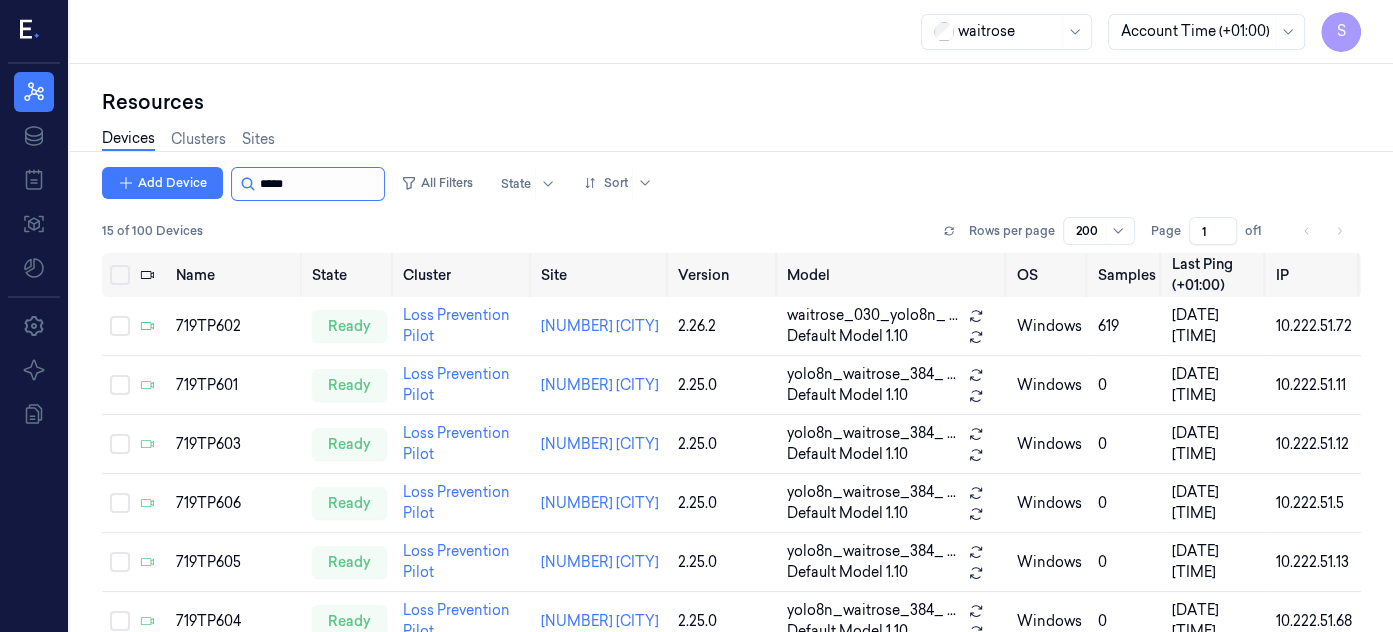 click at bounding box center (320, 184) 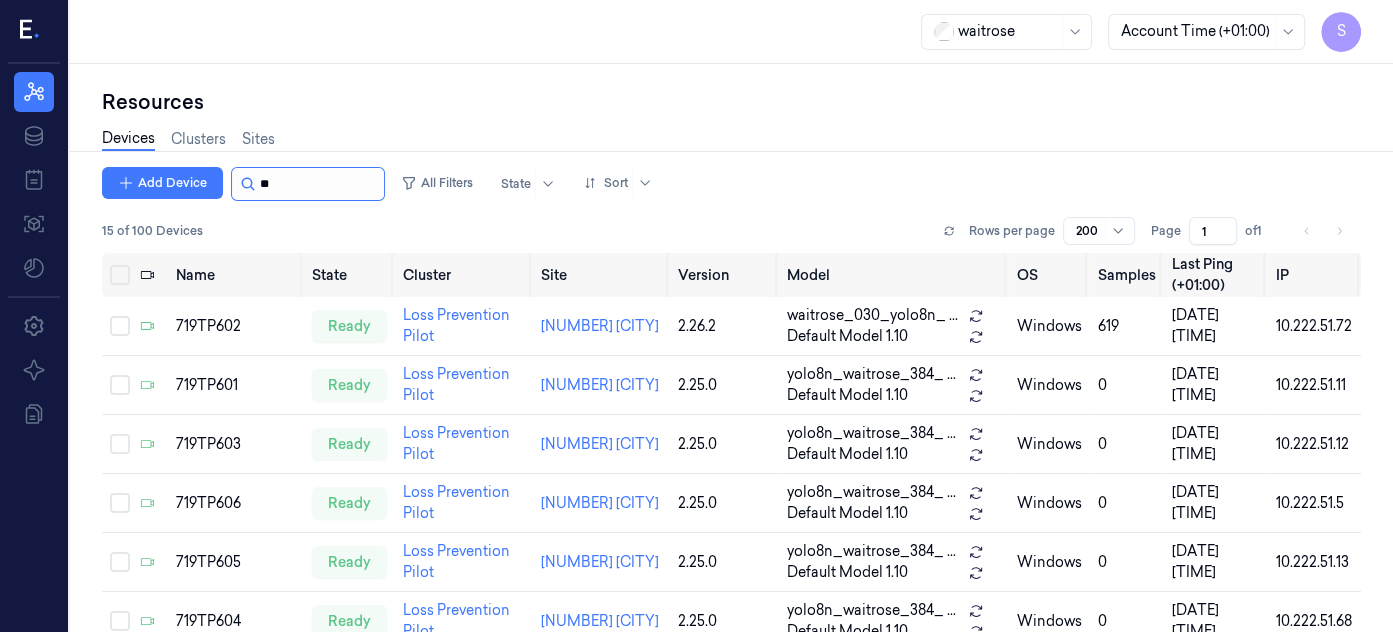 type on "*" 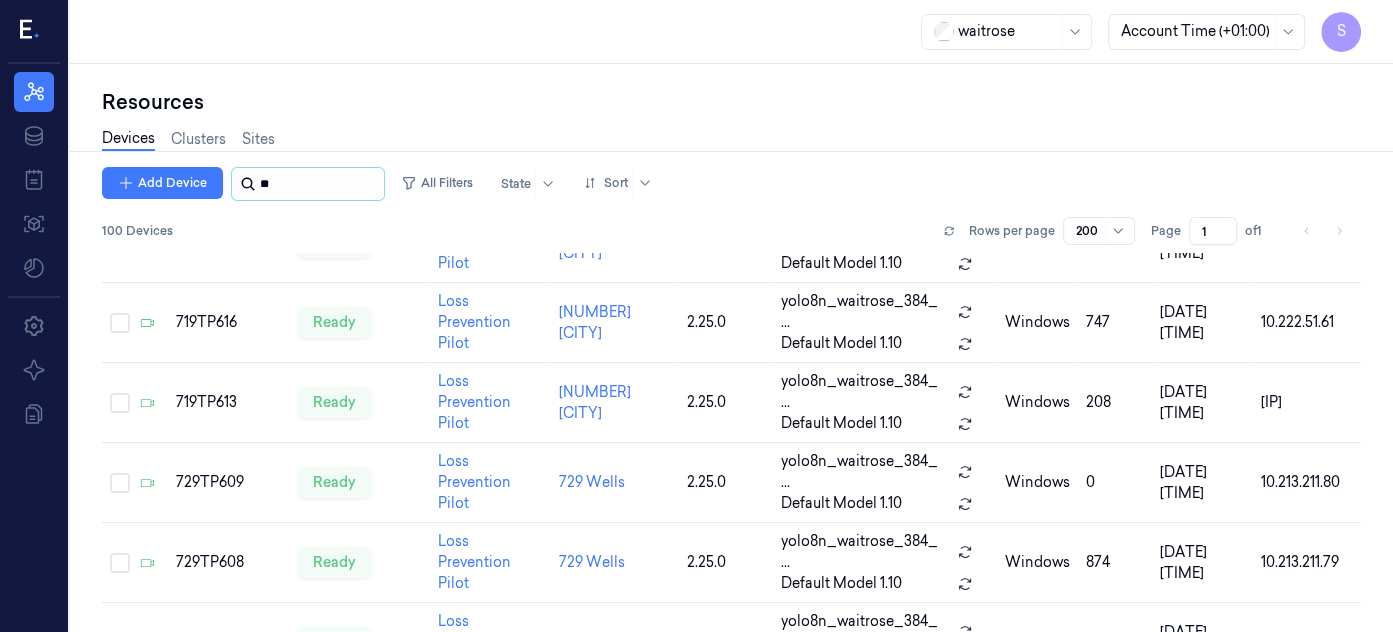 scroll, scrollTop: 6892, scrollLeft: 0, axis: vertical 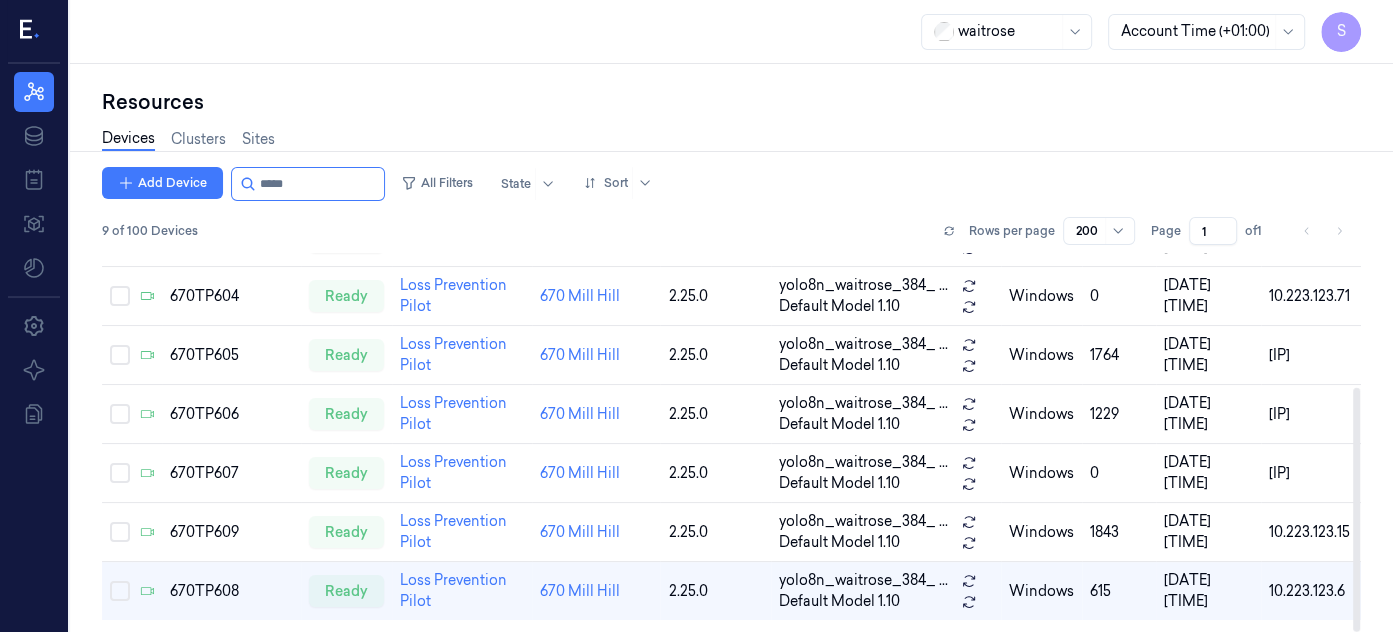 drag, startPoint x: 1353, startPoint y: 416, endPoint x: 1352, endPoint y: 497, distance: 81.00617 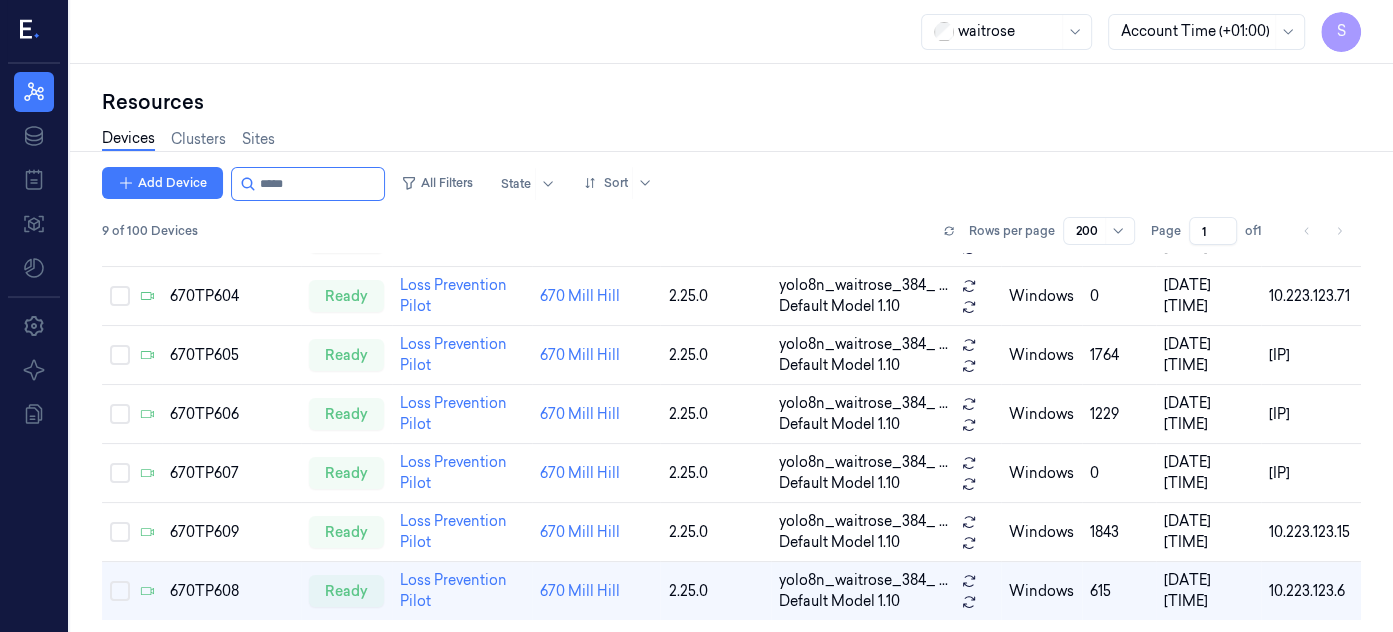 click on "Add Device All Filters State Sort" at bounding box center (731, 184) 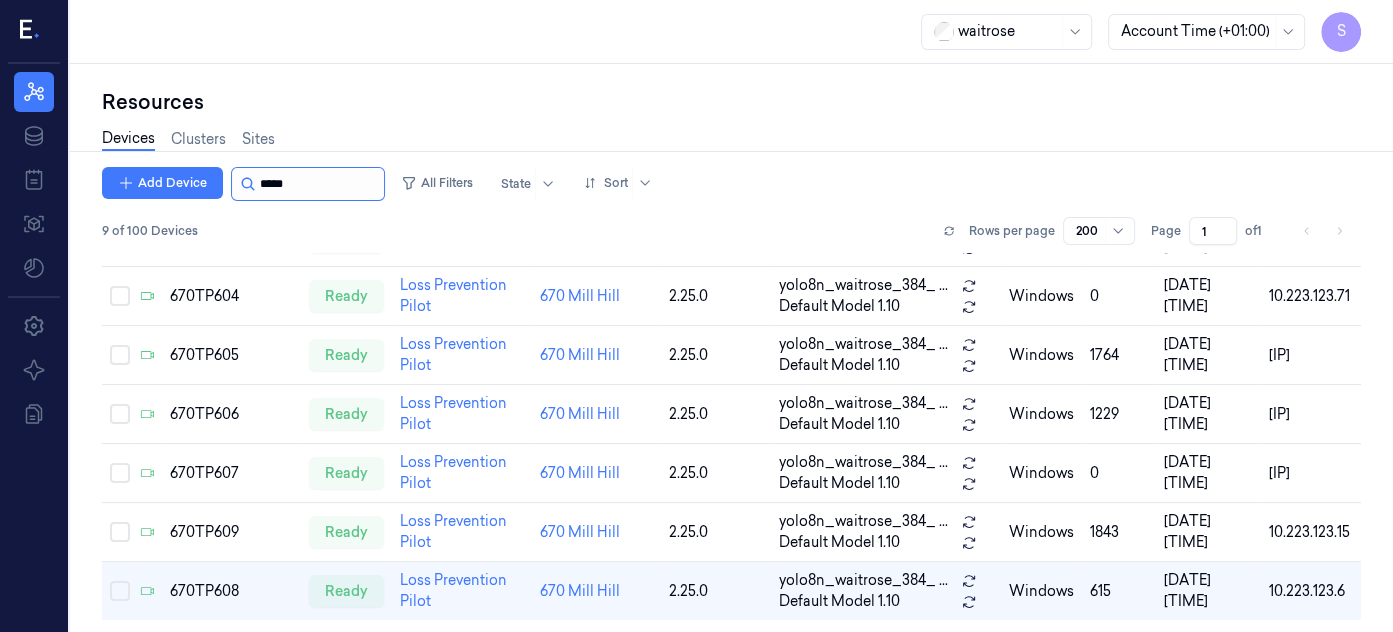 click at bounding box center (320, 184) 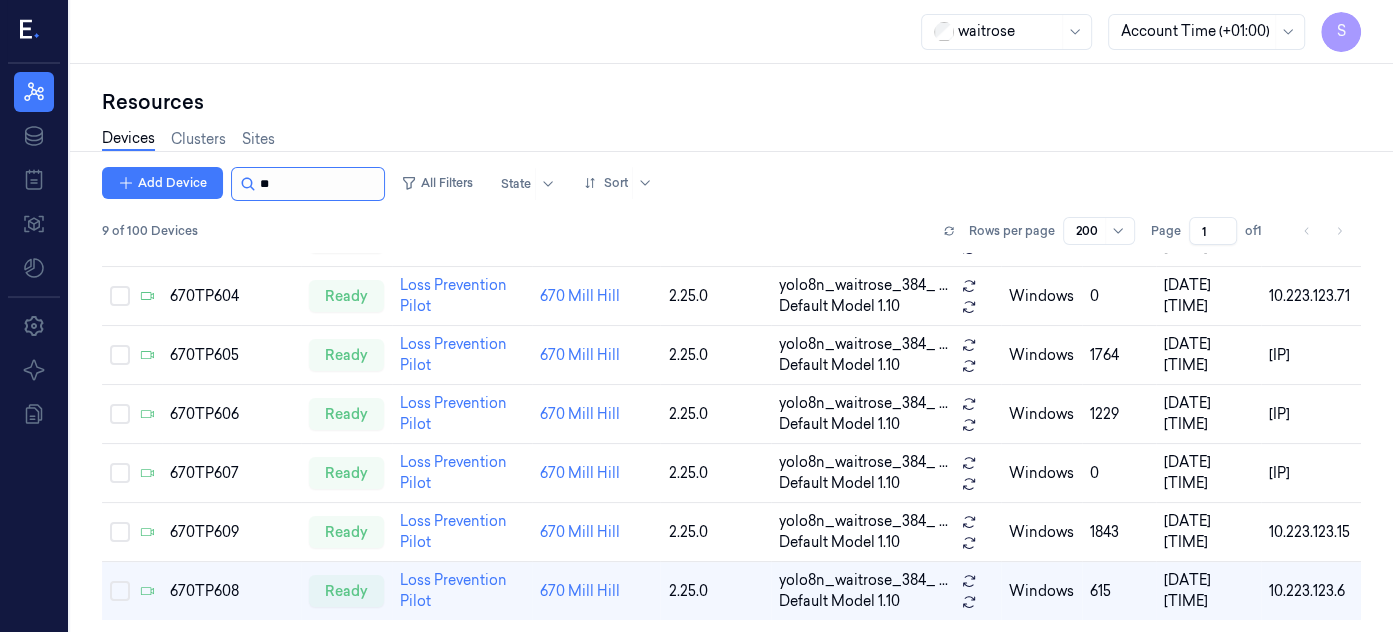 type on "*" 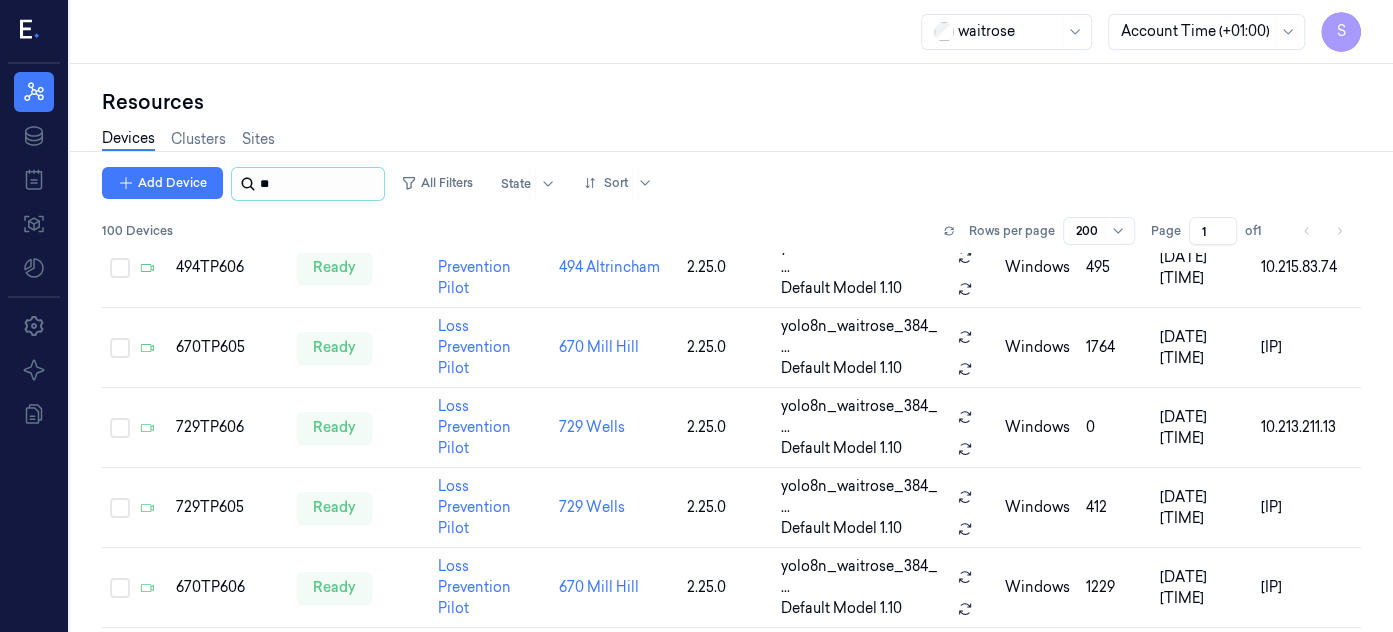 scroll, scrollTop: 6852, scrollLeft: 0, axis: vertical 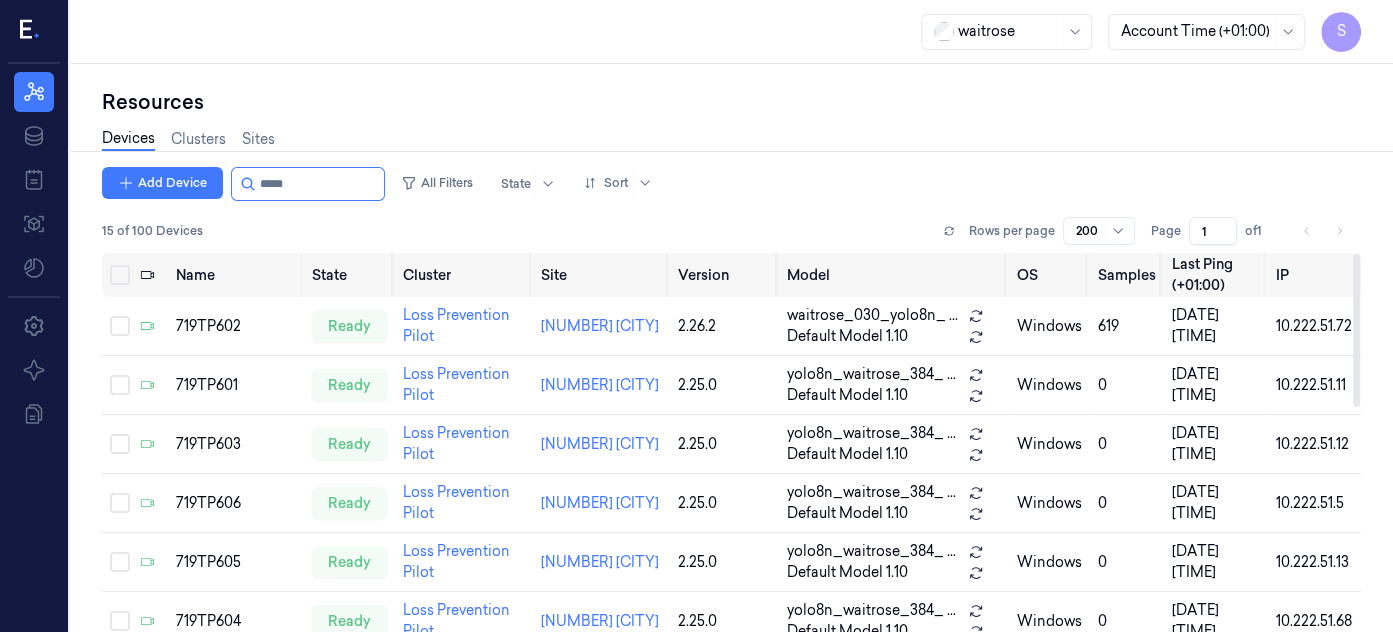 type on "*****" 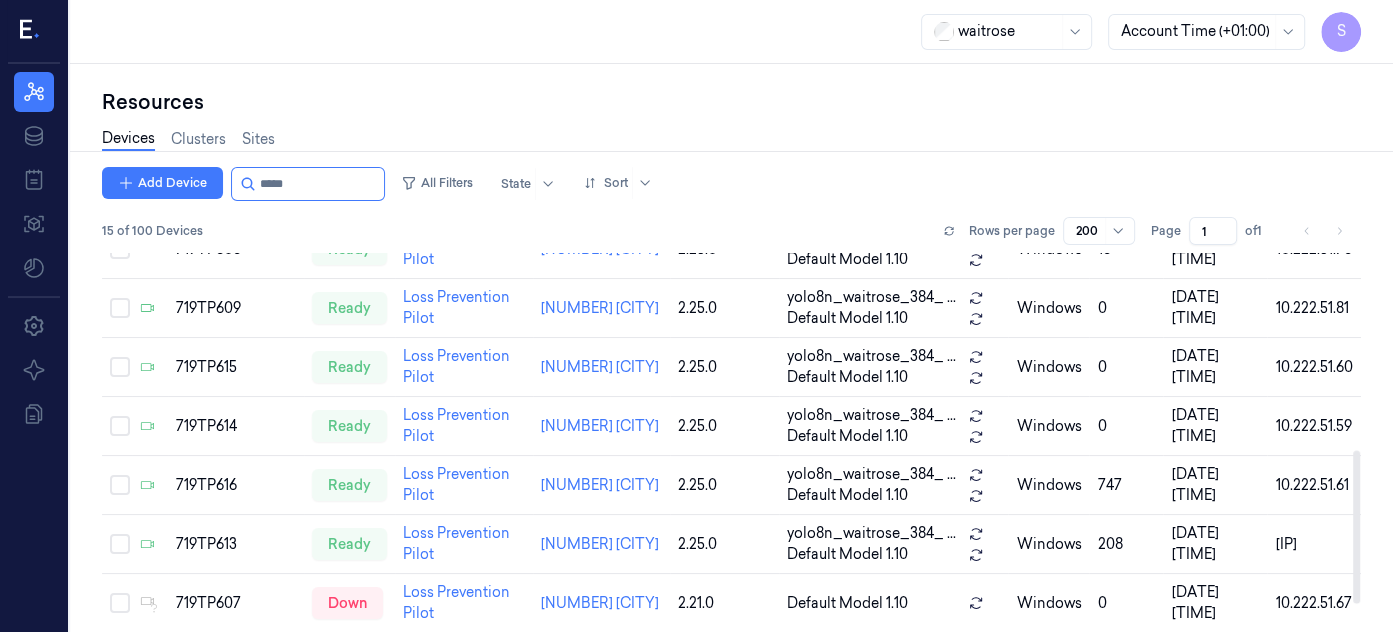 scroll, scrollTop: 560, scrollLeft: 0, axis: vertical 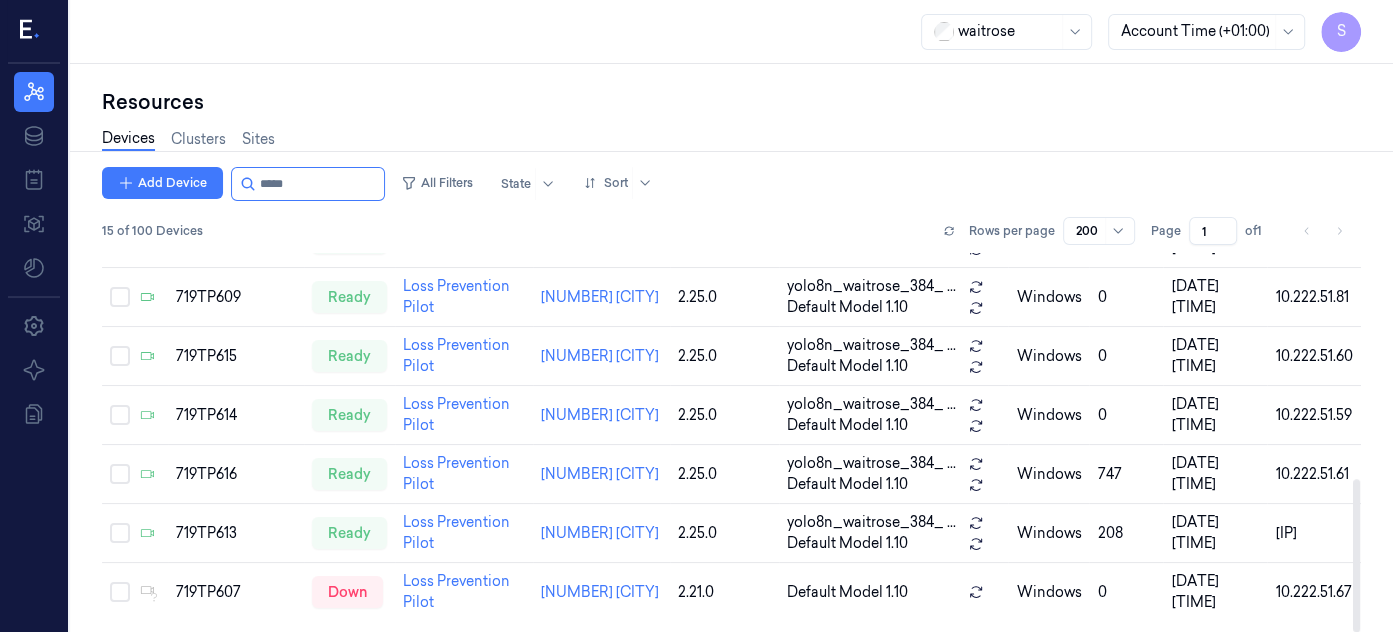 drag, startPoint x: 1358, startPoint y: 287, endPoint x: 1363, endPoint y: 531, distance: 244.05122 